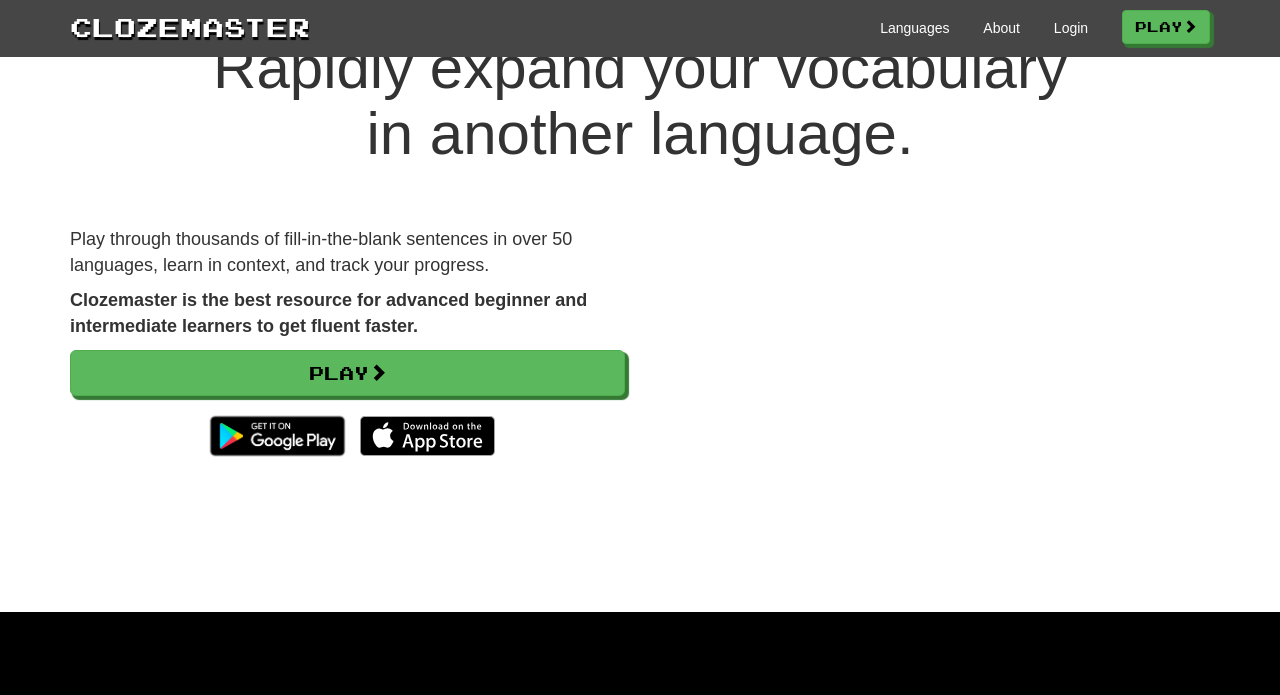 scroll, scrollTop: 86, scrollLeft: 0, axis: vertical 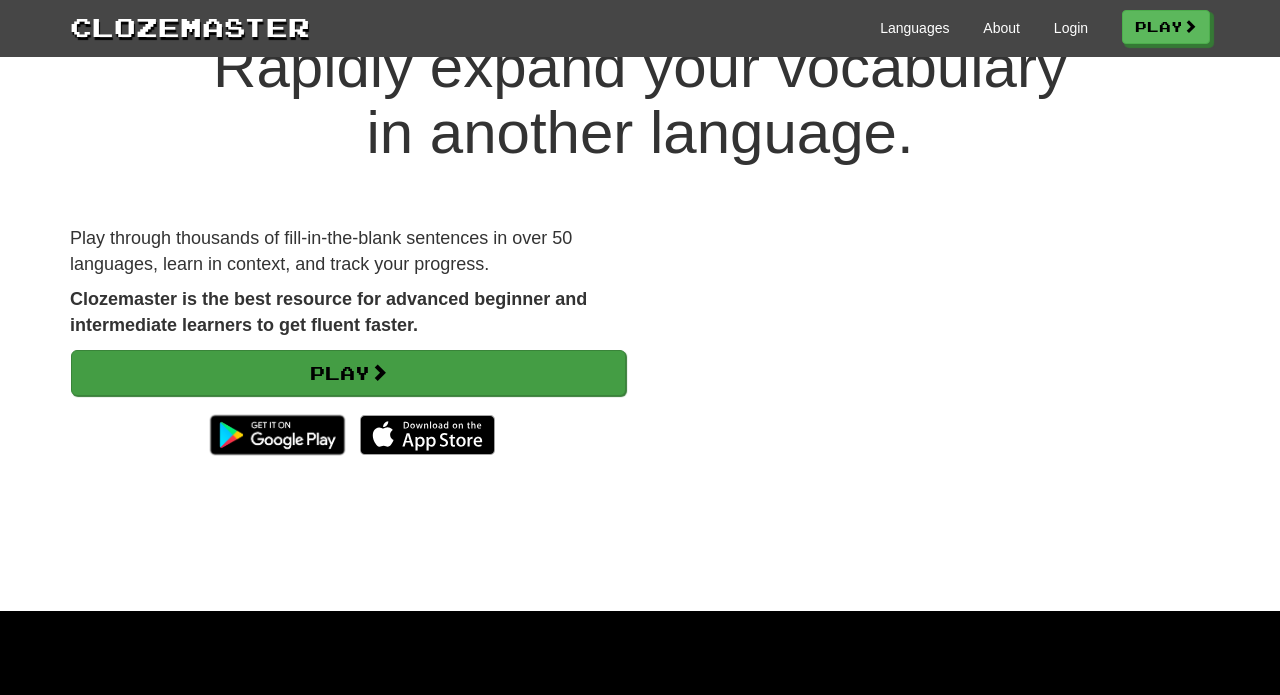 click on "Play" at bounding box center [348, 373] 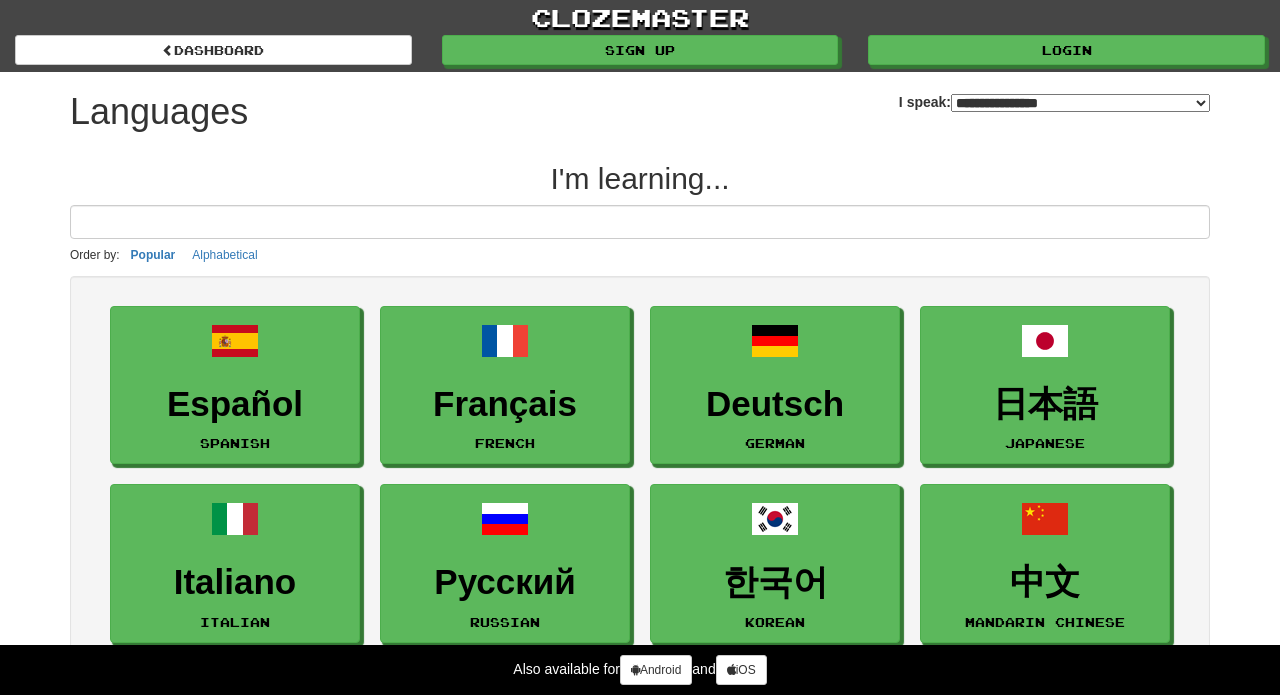 select on "*******" 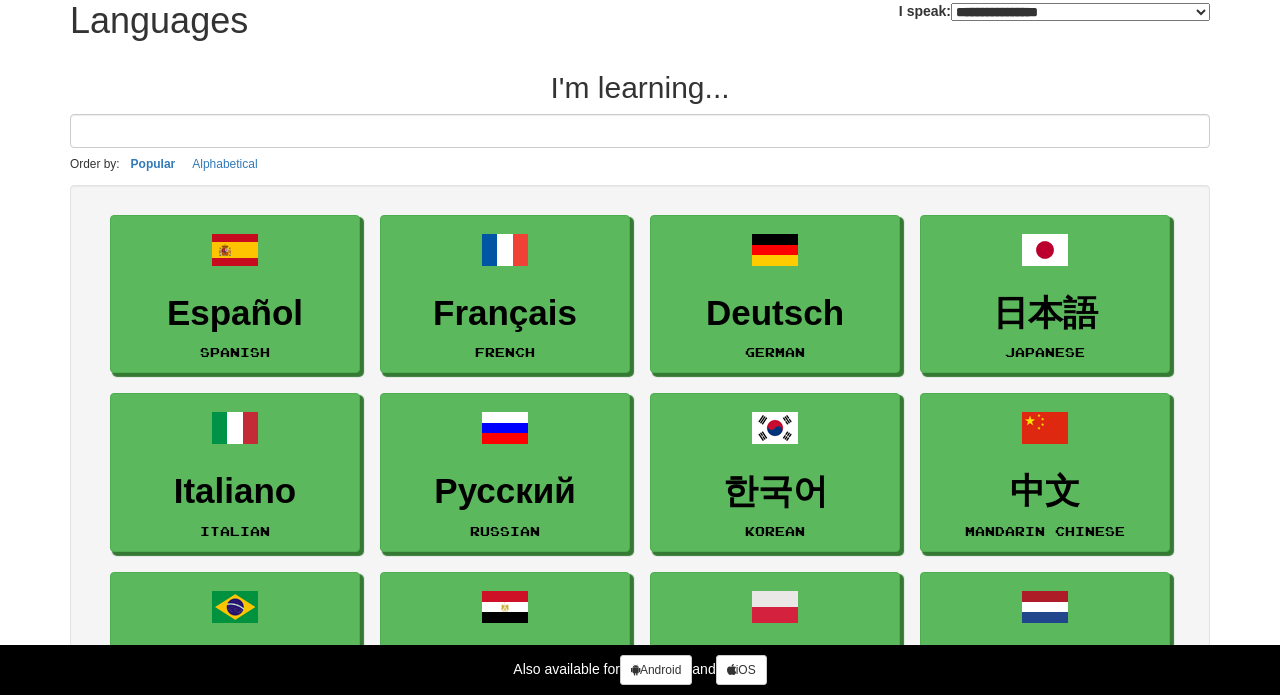 scroll, scrollTop: 95, scrollLeft: 0, axis: vertical 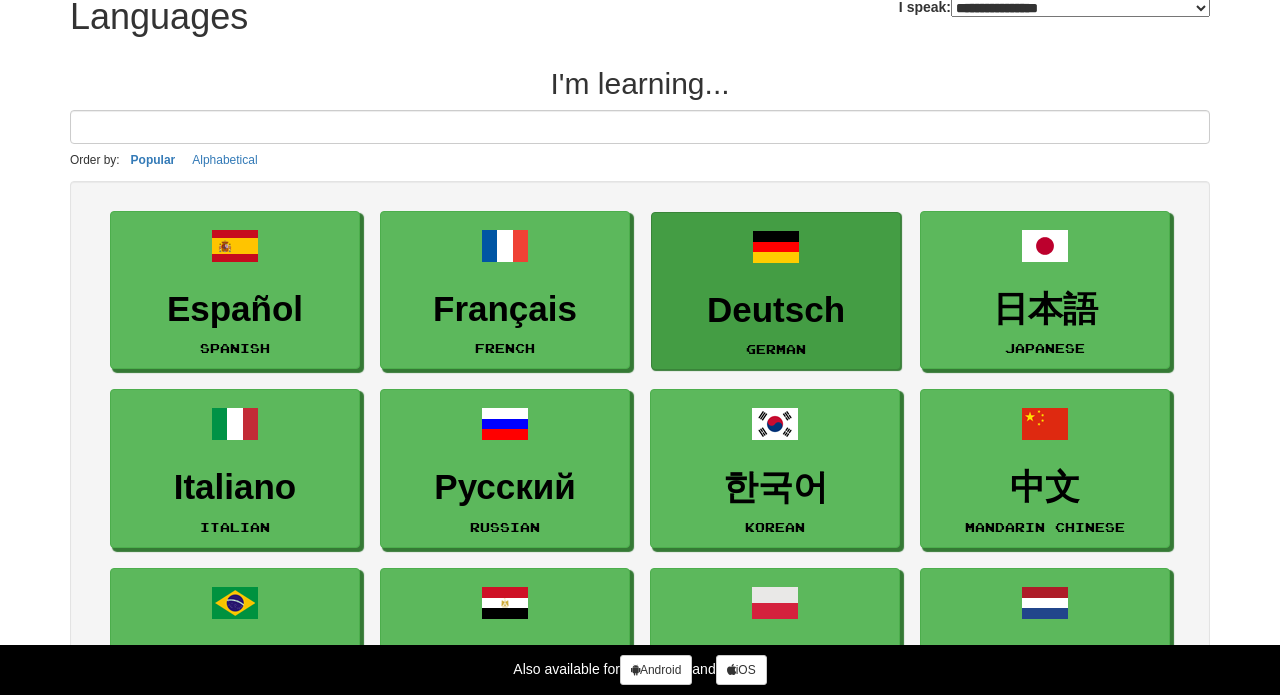 click on "Deutsch German" at bounding box center [776, 291] 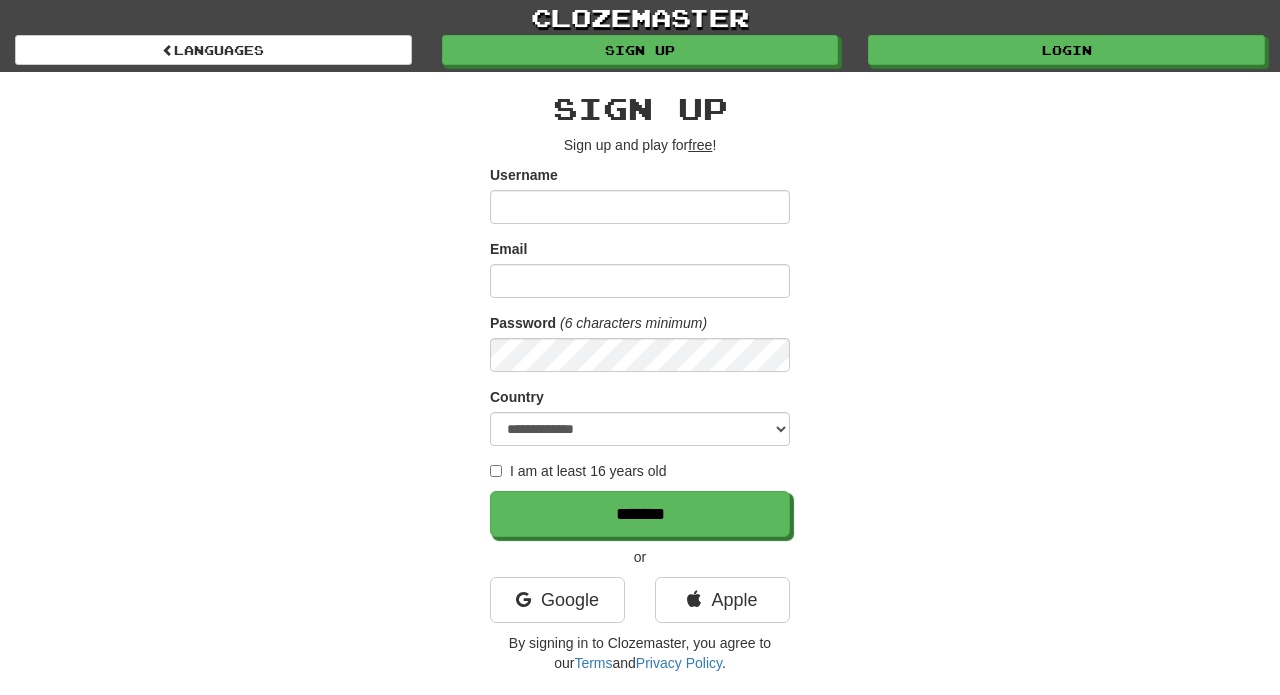 scroll, scrollTop: 0, scrollLeft: 0, axis: both 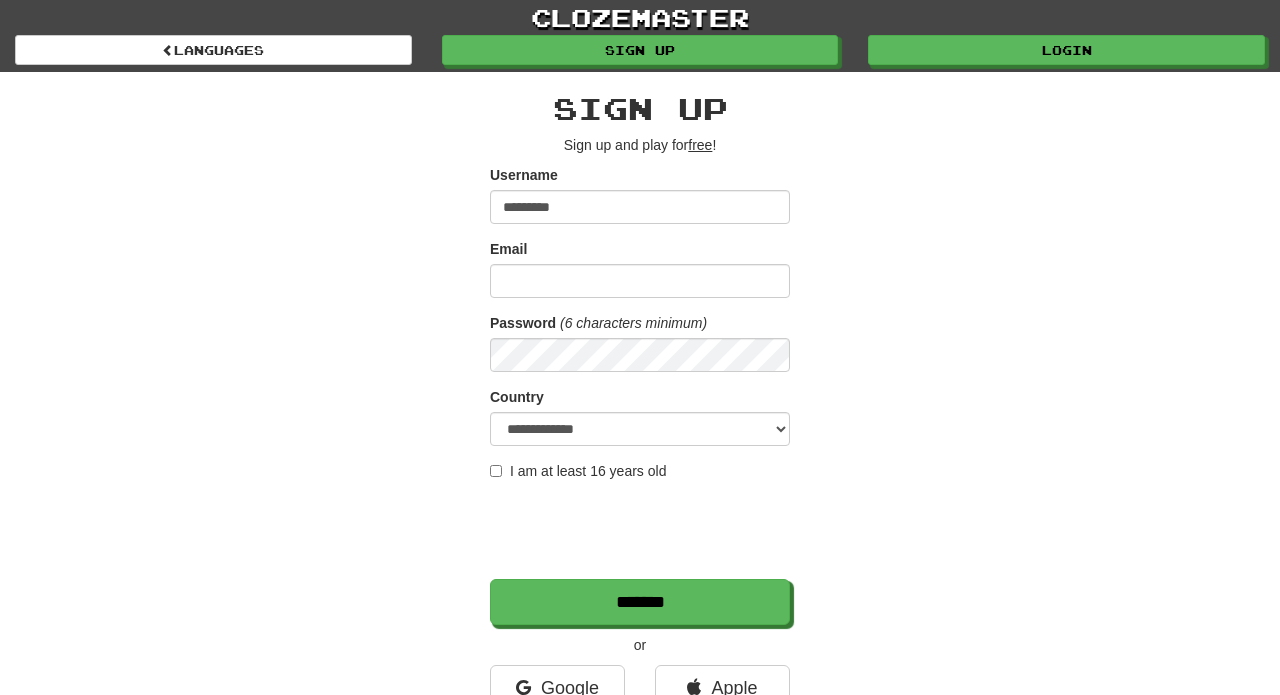 type on "*********" 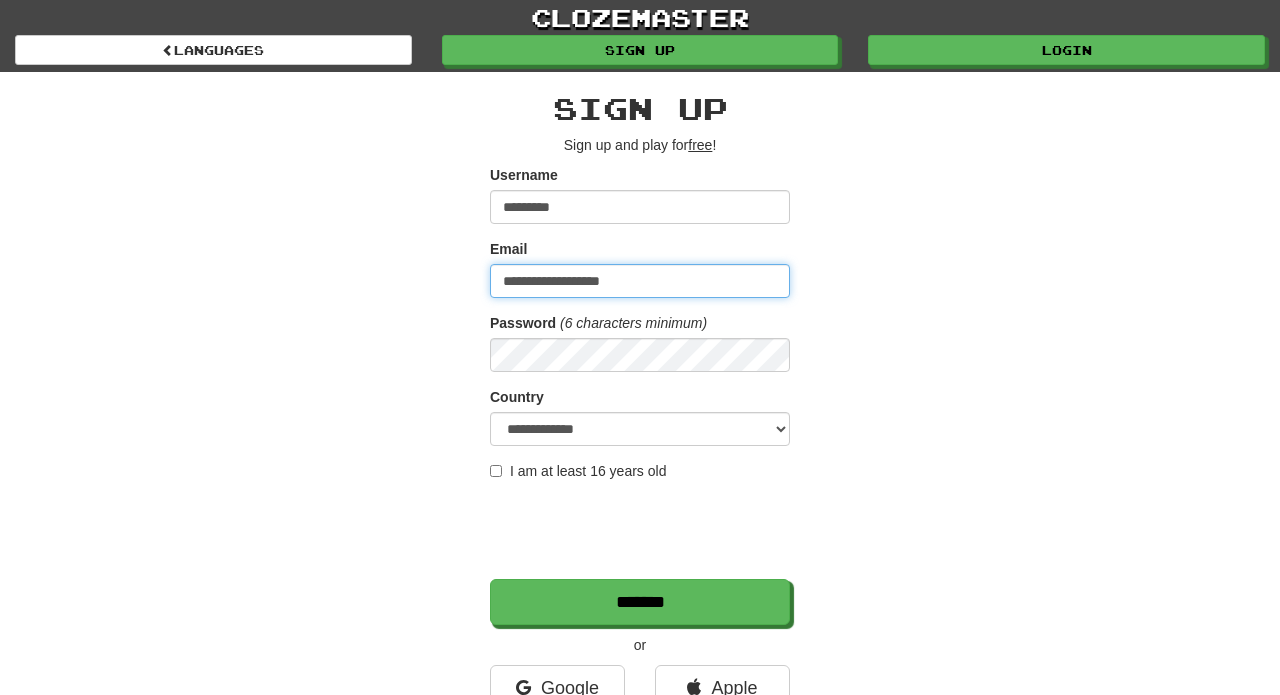 type on "**********" 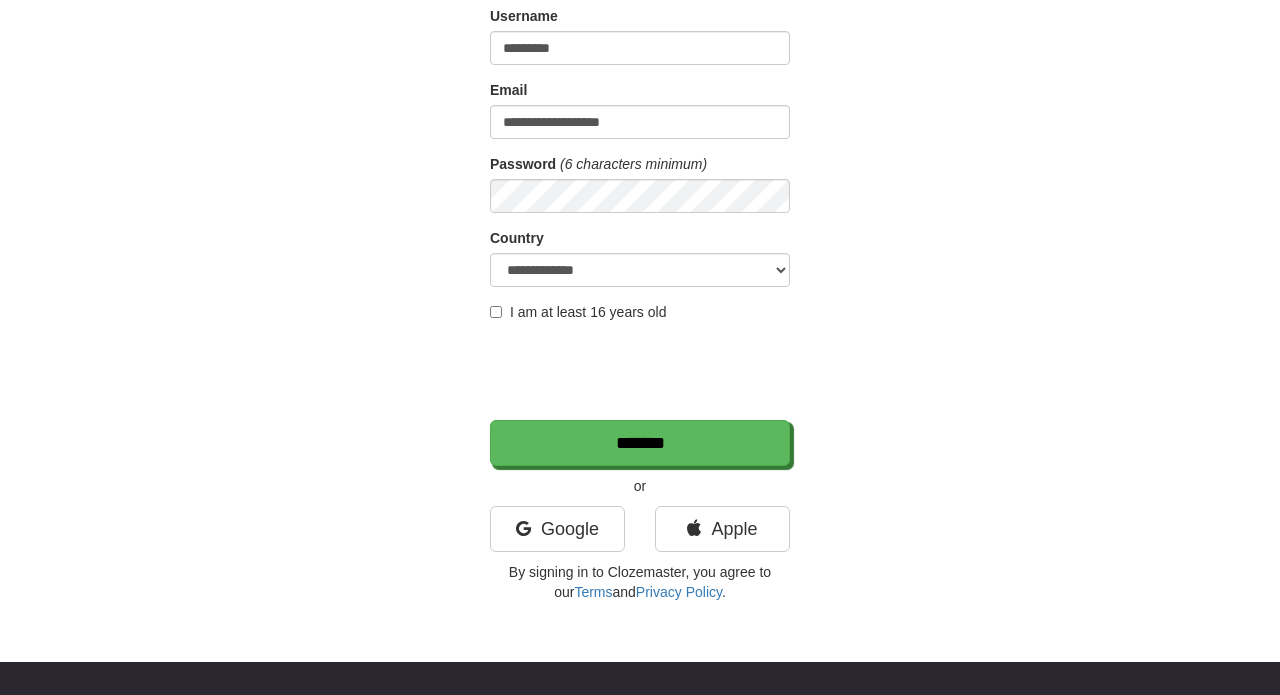 scroll, scrollTop: 159, scrollLeft: 0, axis: vertical 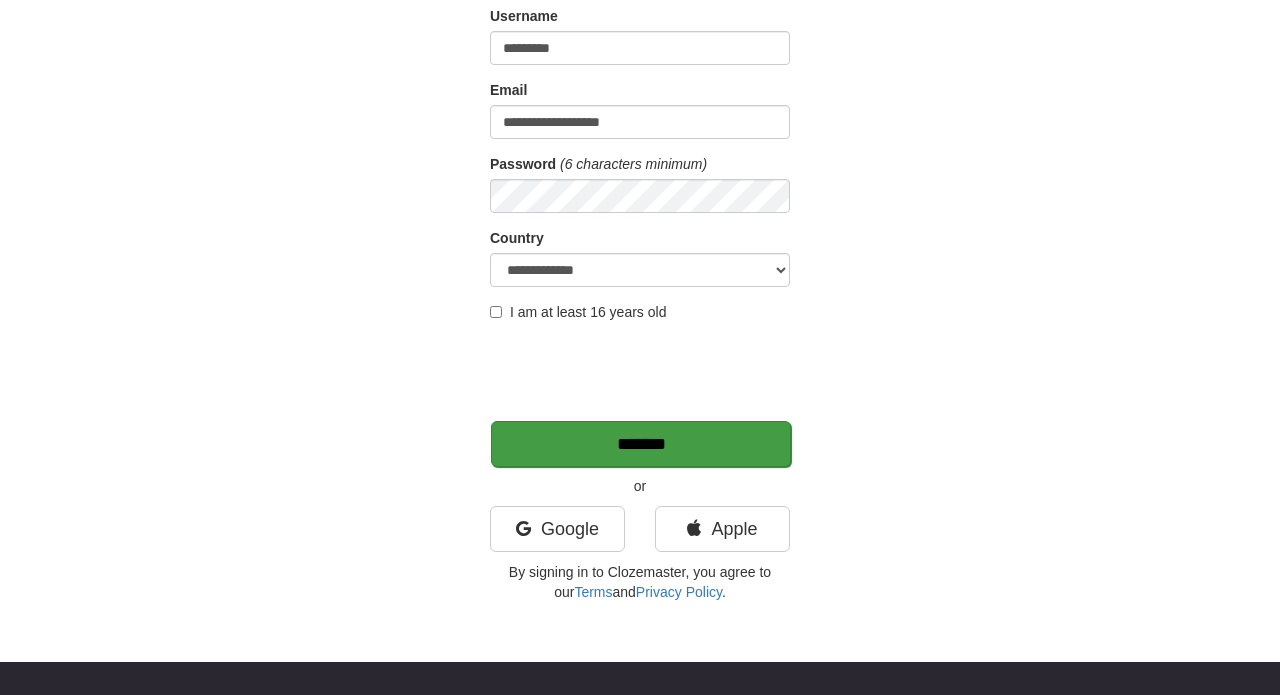 click on "*******" at bounding box center (641, 444) 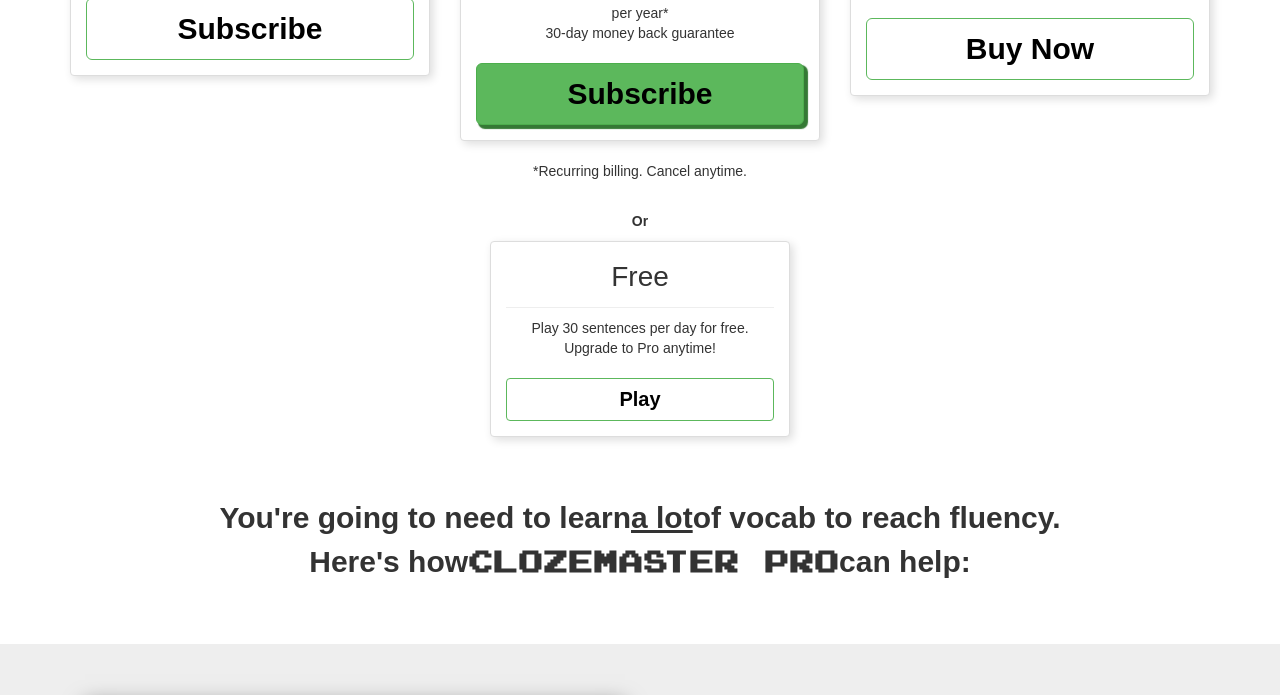 scroll, scrollTop: 408, scrollLeft: 0, axis: vertical 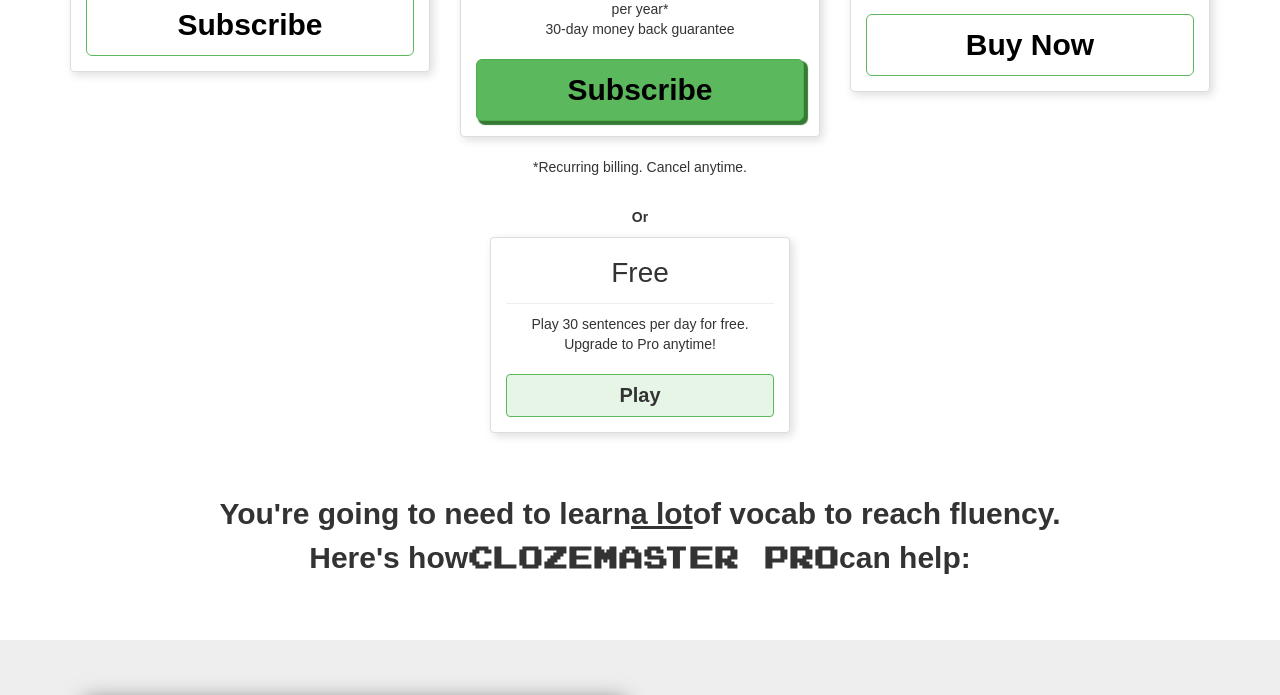click on "Play" at bounding box center (640, 395) 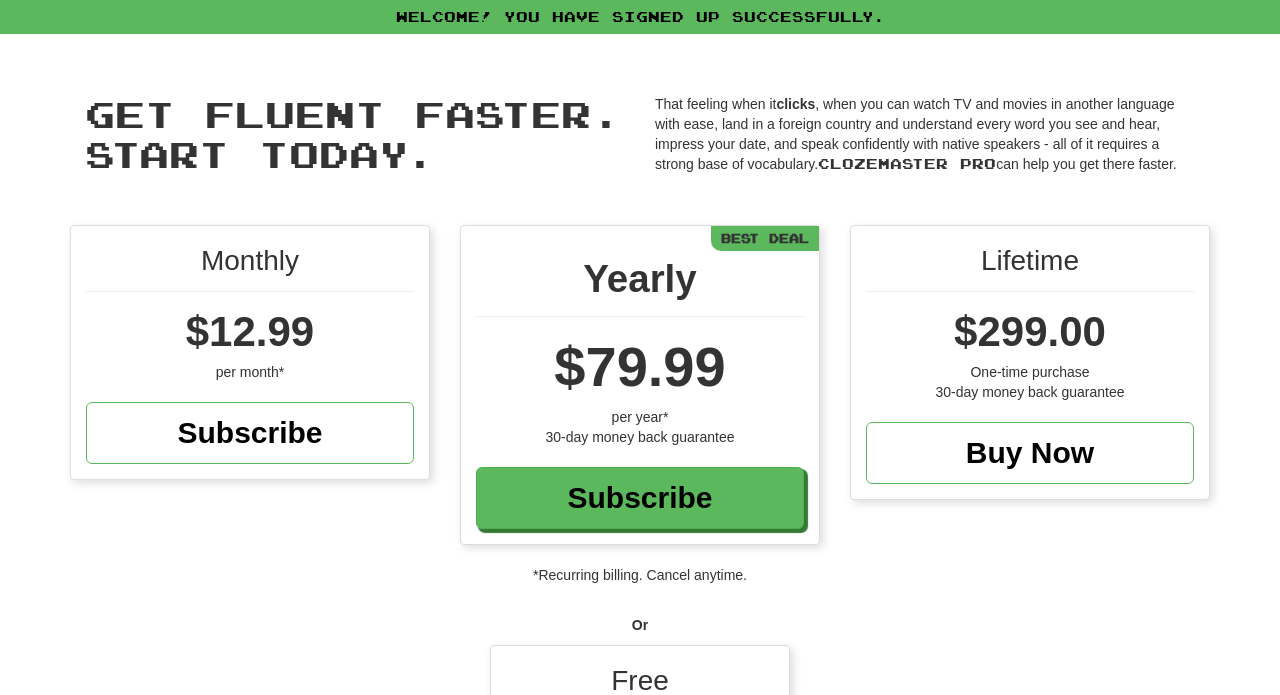 scroll, scrollTop: 0, scrollLeft: 0, axis: both 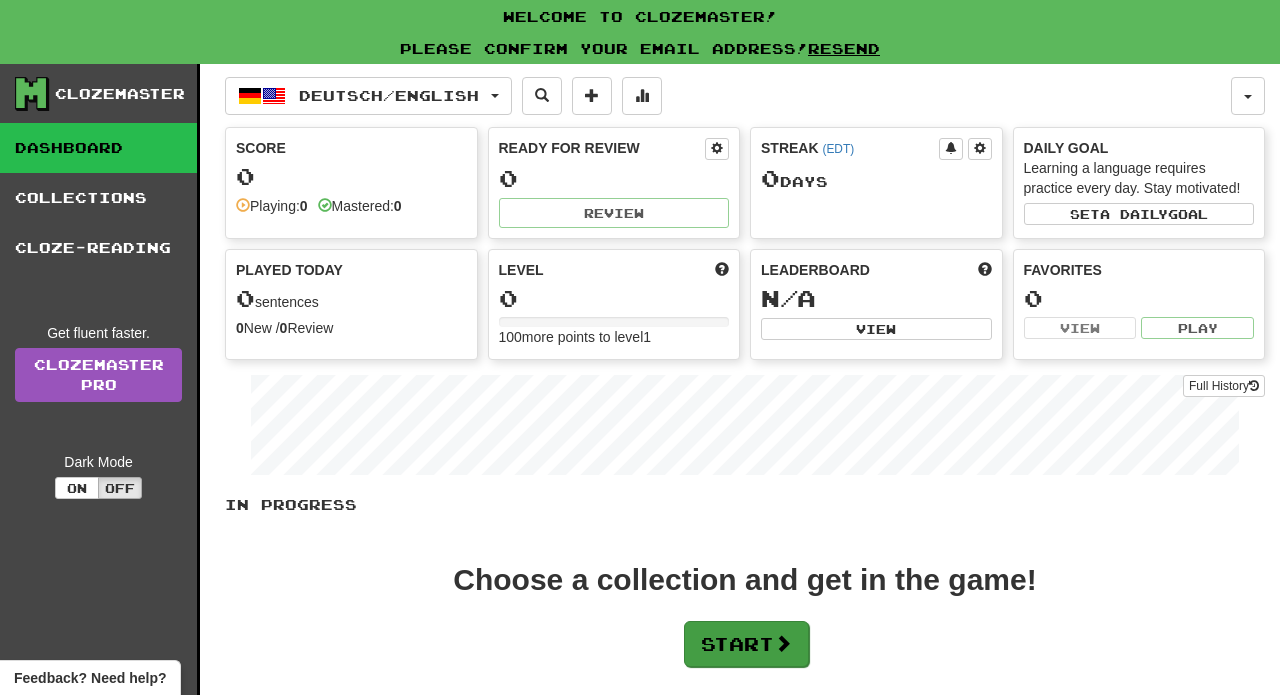 click on "Start" at bounding box center (746, 644) 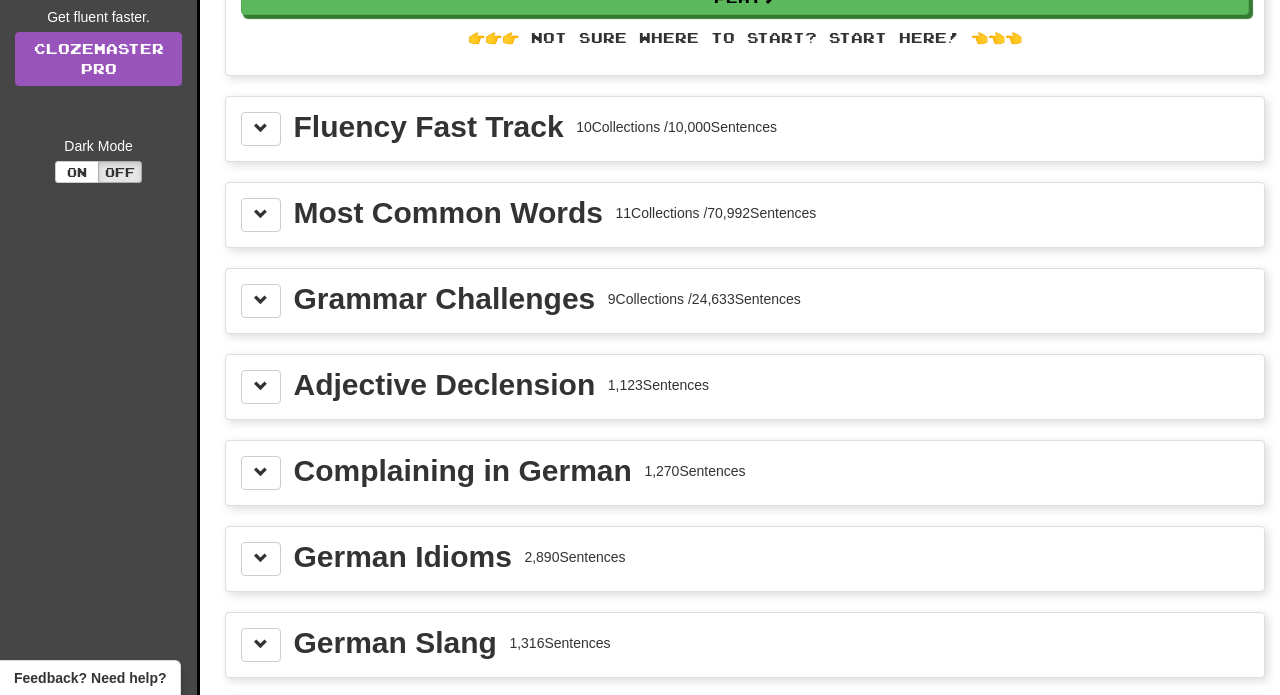 scroll, scrollTop: 243, scrollLeft: 0, axis: vertical 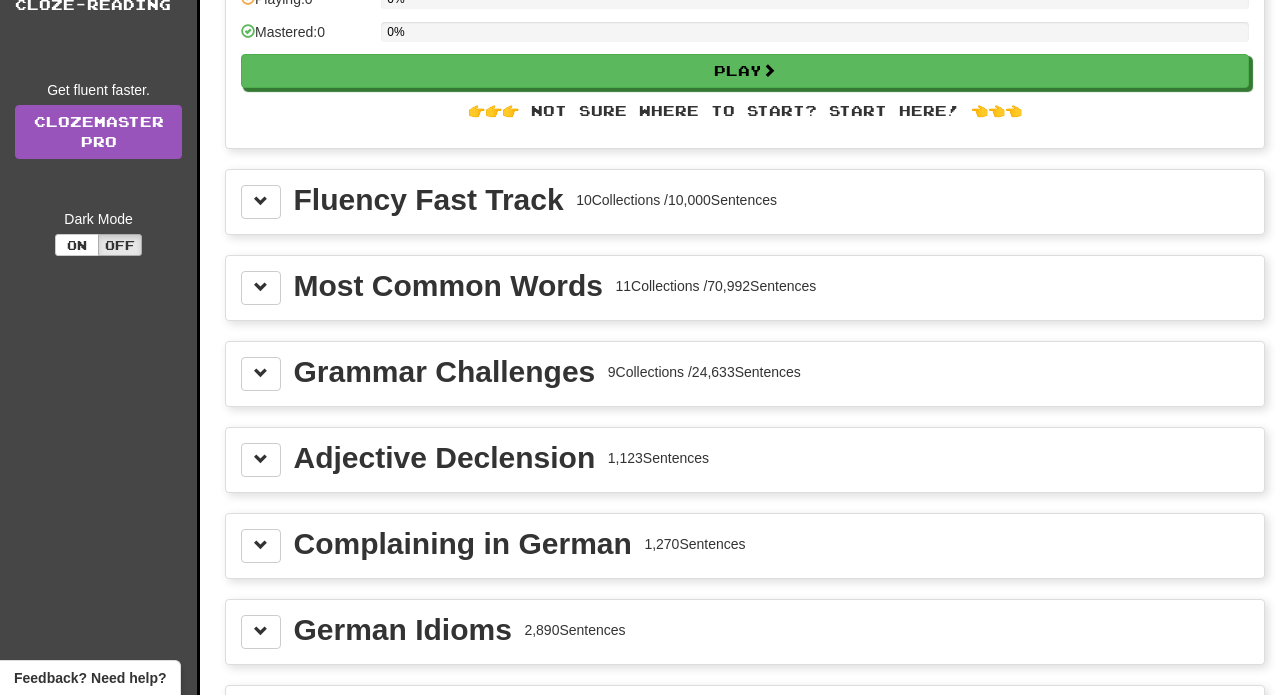 click on "Fluency Fast Track" at bounding box center (429, 200) 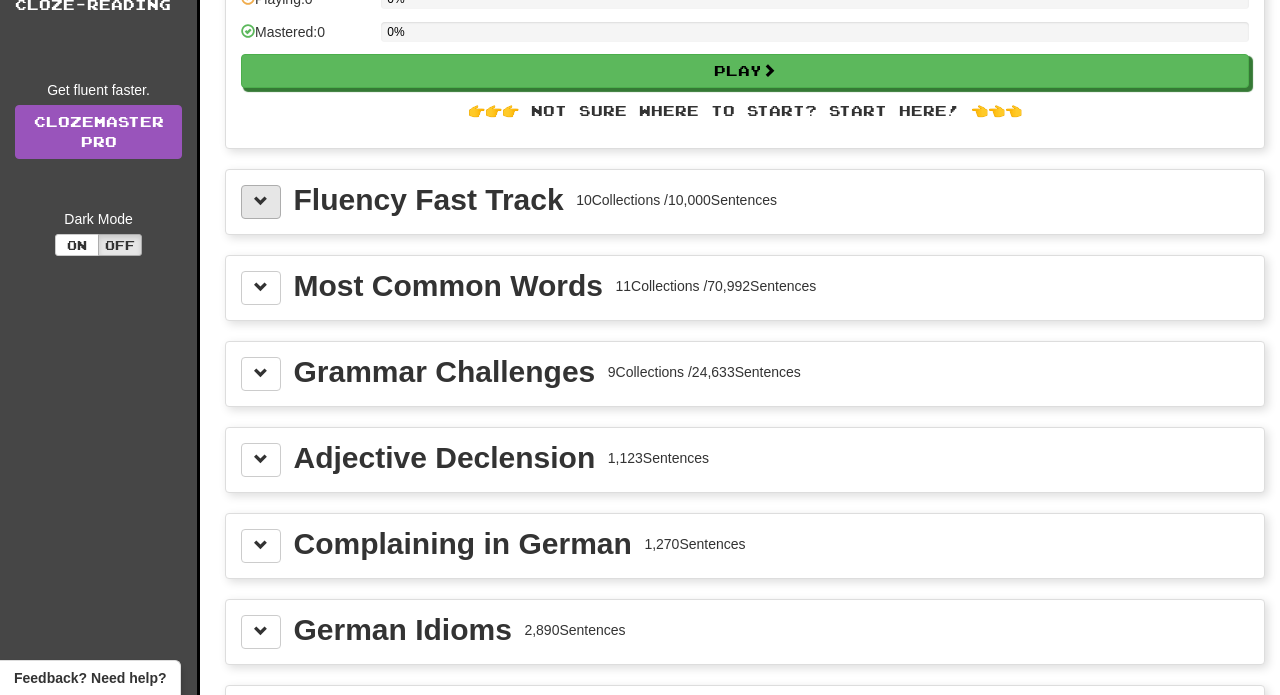click at bounding box center [261, 202] 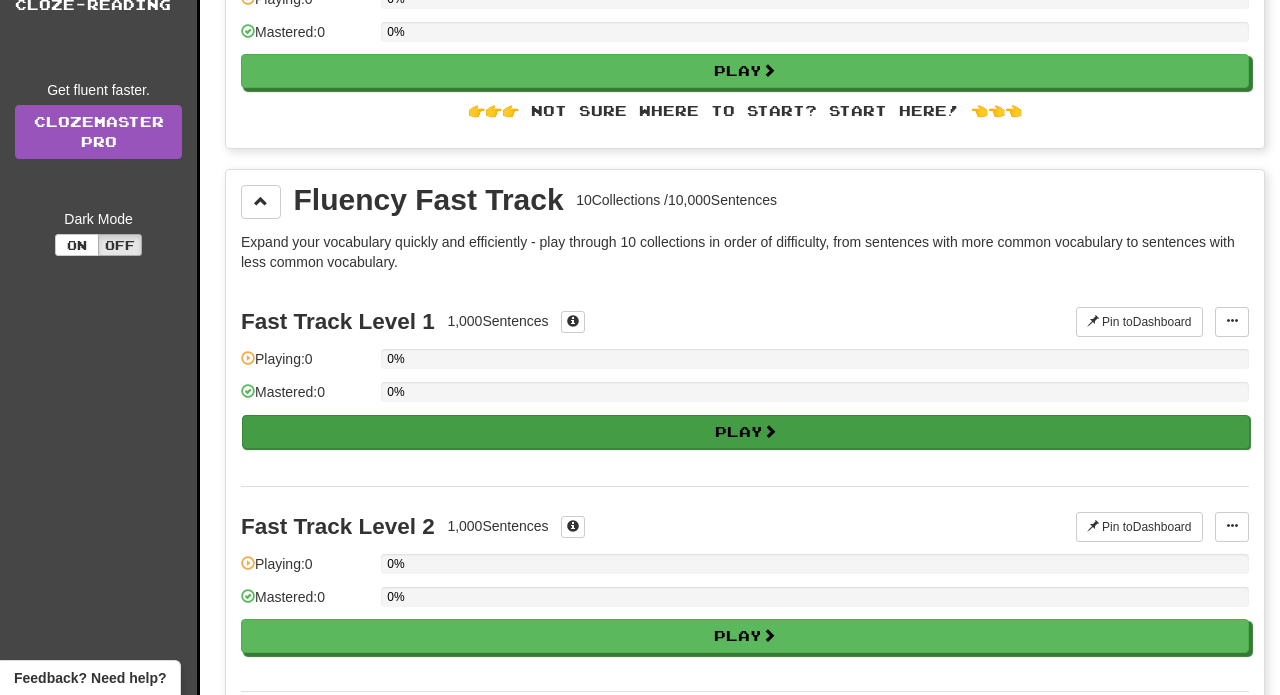 click on "Play" at bounding box center (746, 432) 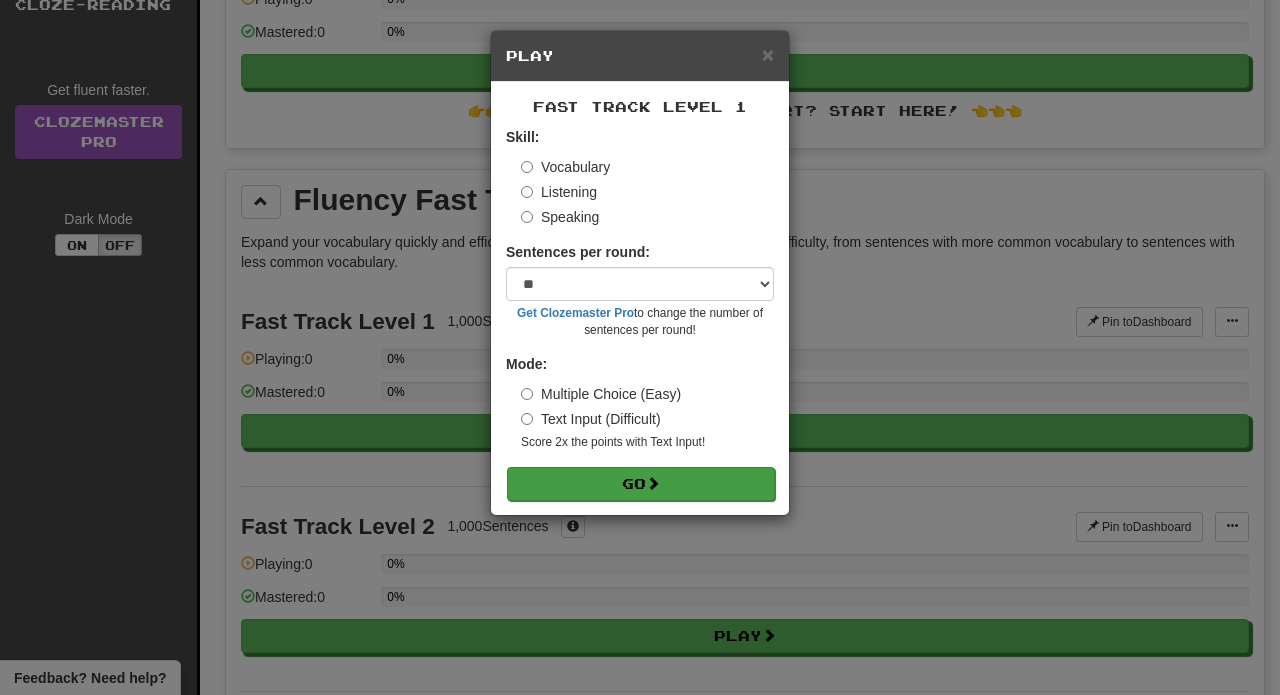 click on "Go" at bounding box center [641, 484] 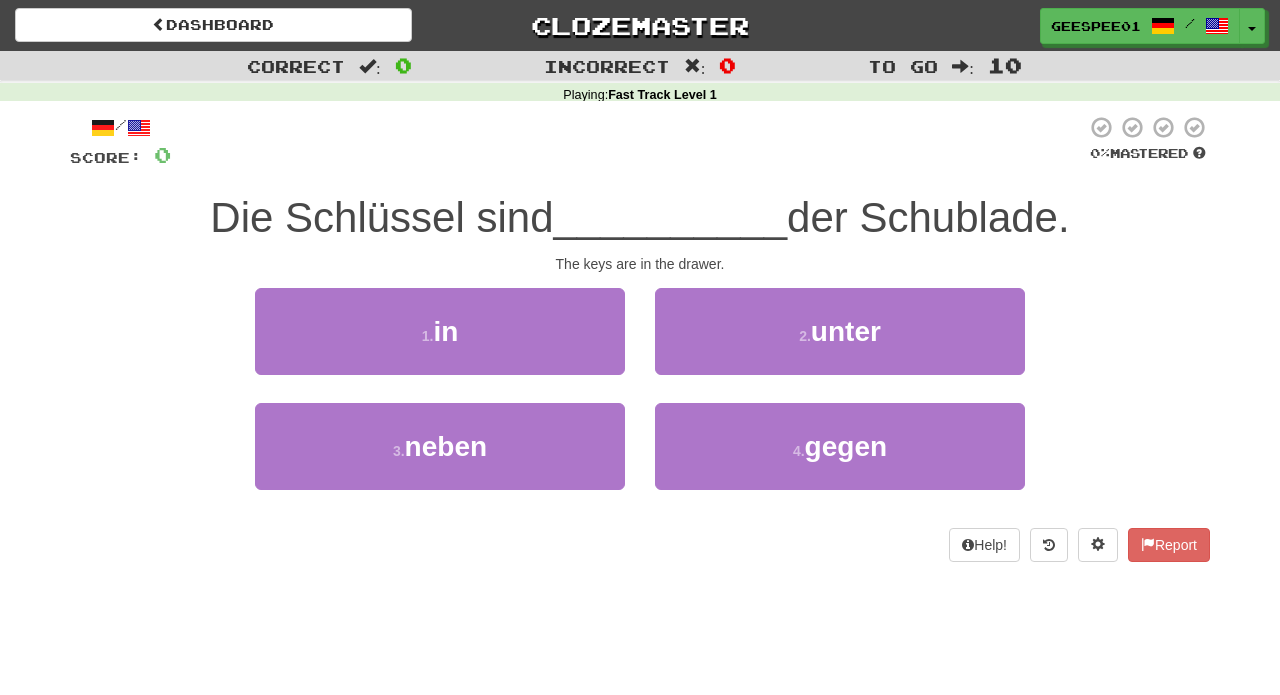 scroll, scrollTop: 0, scrollLeft: 0, axis: both 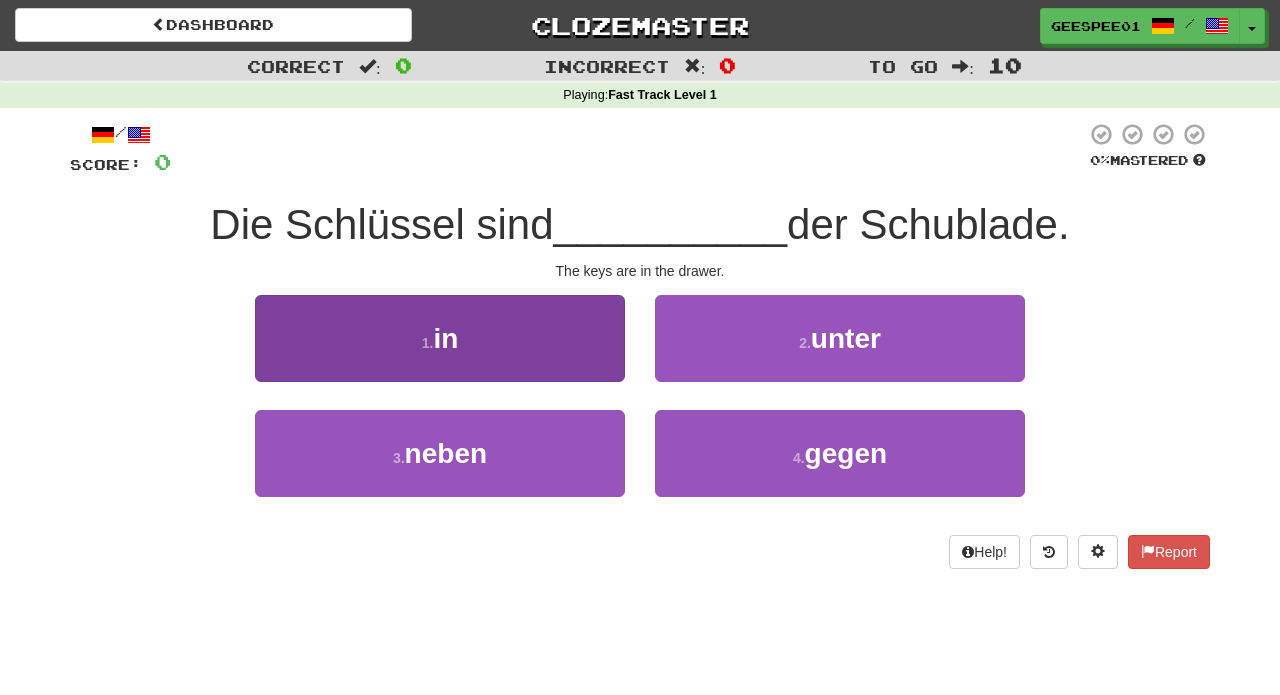 click on "1 .  in" at bounding box center [440, 338] 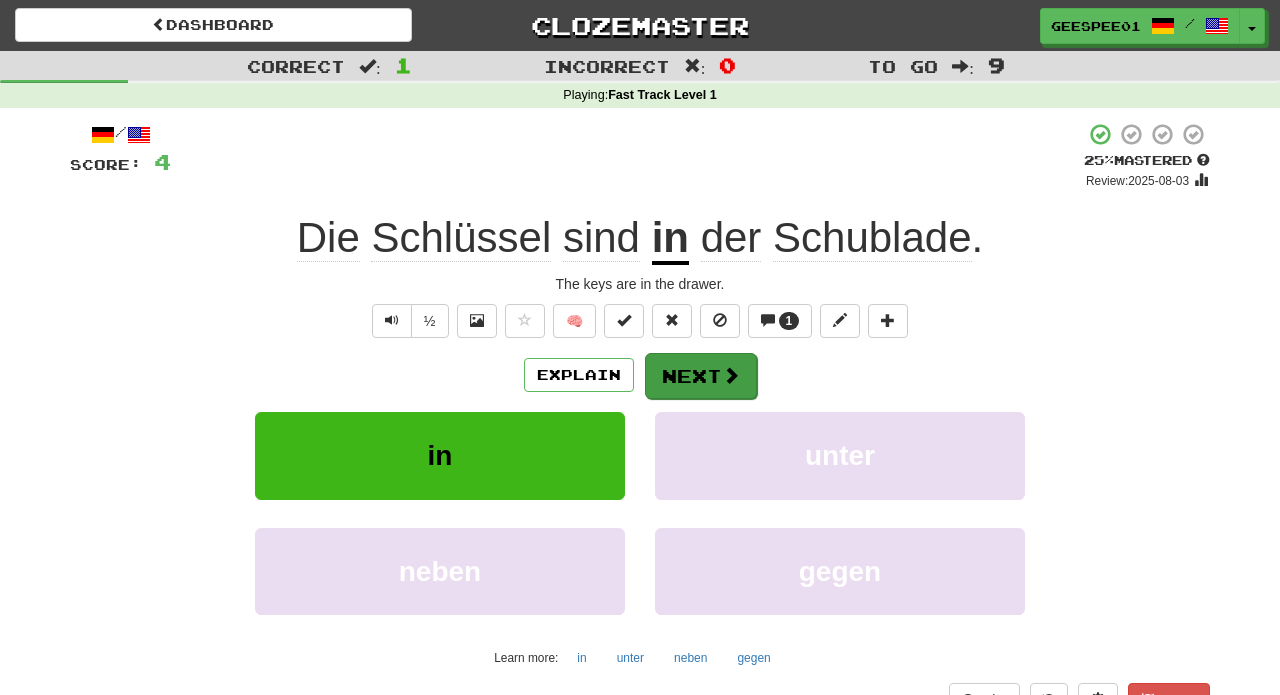 click on "Next" at bounding box center (701, 376) 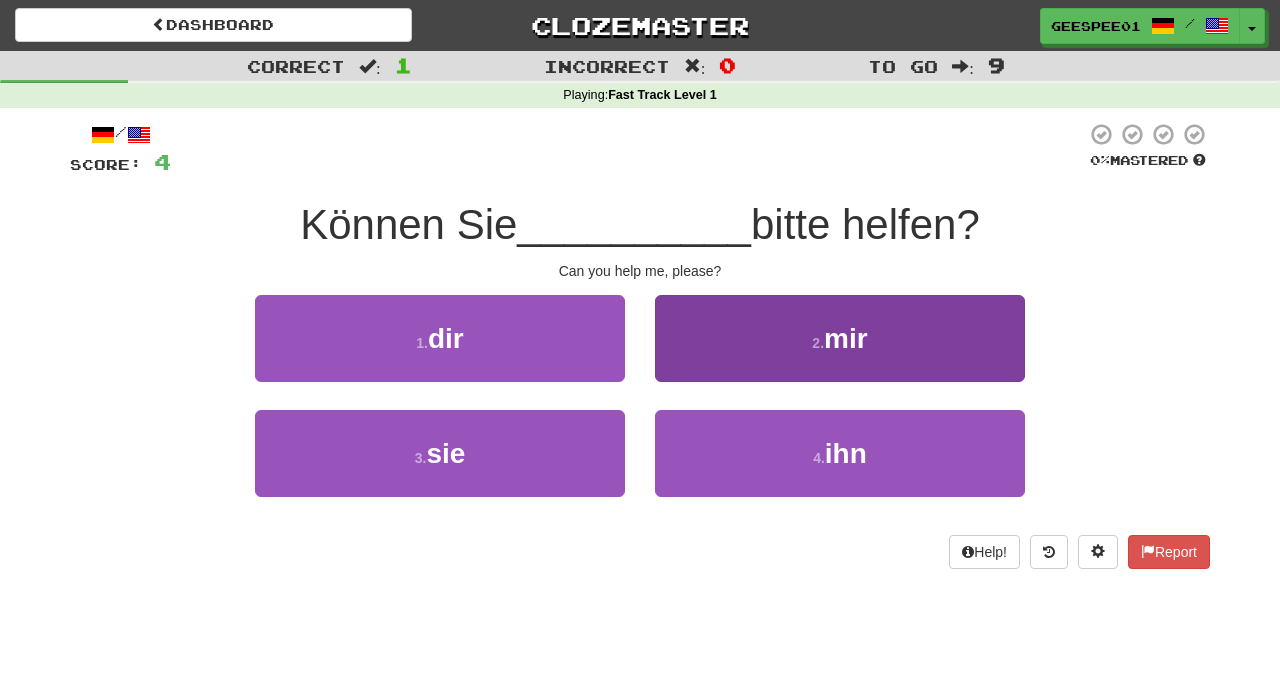 click on "mir" at bounding box center [846, 338] 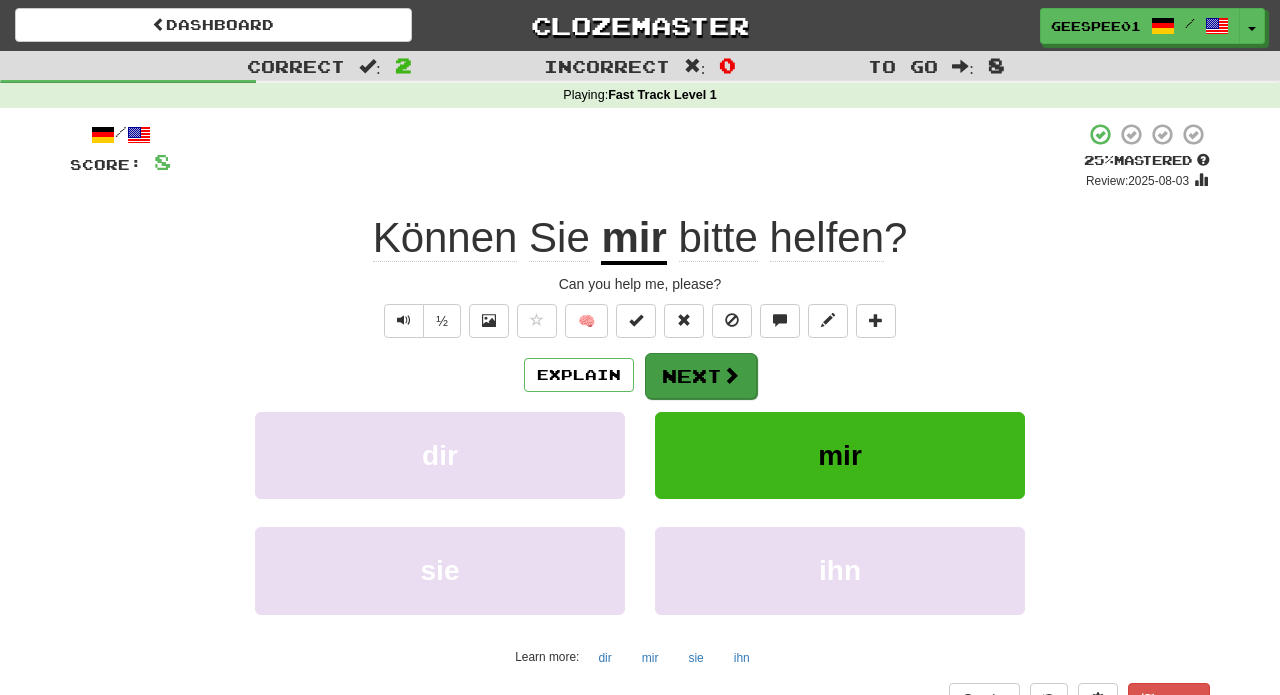 click on "Next" at bounding box center (701, 376) 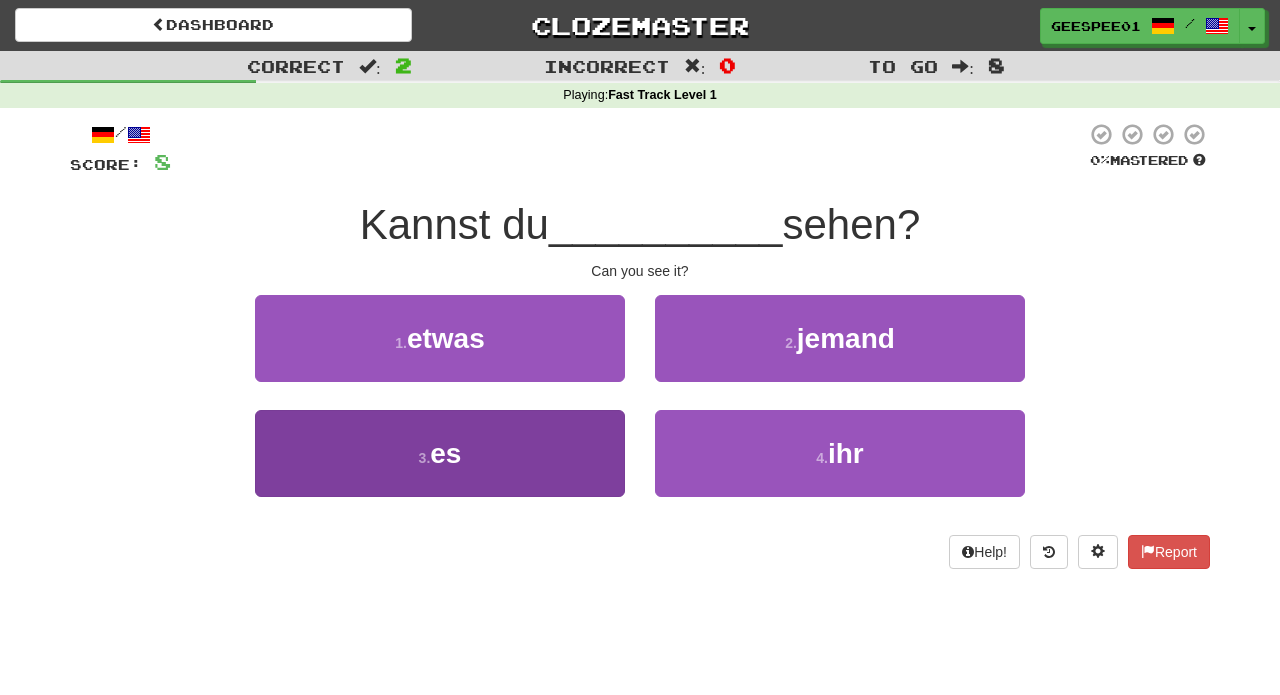 click on "es" at bounding box center (445, 453) 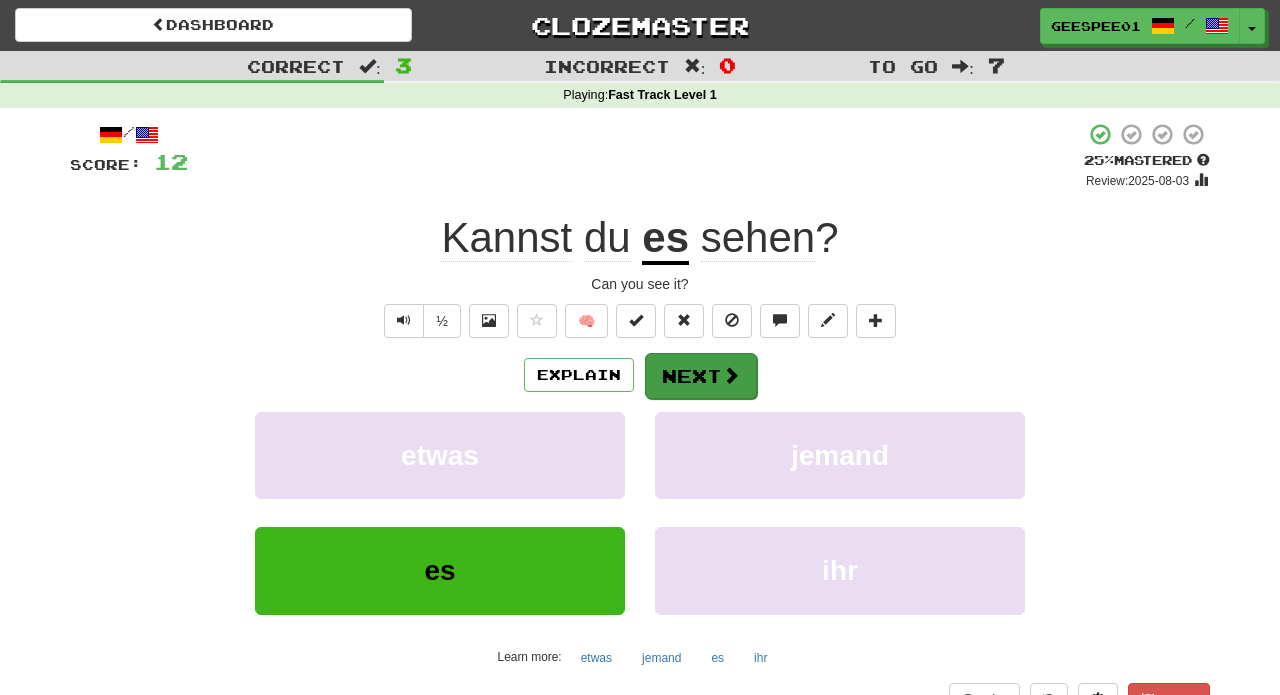 click on "Next" at bounding box center [701, 376] 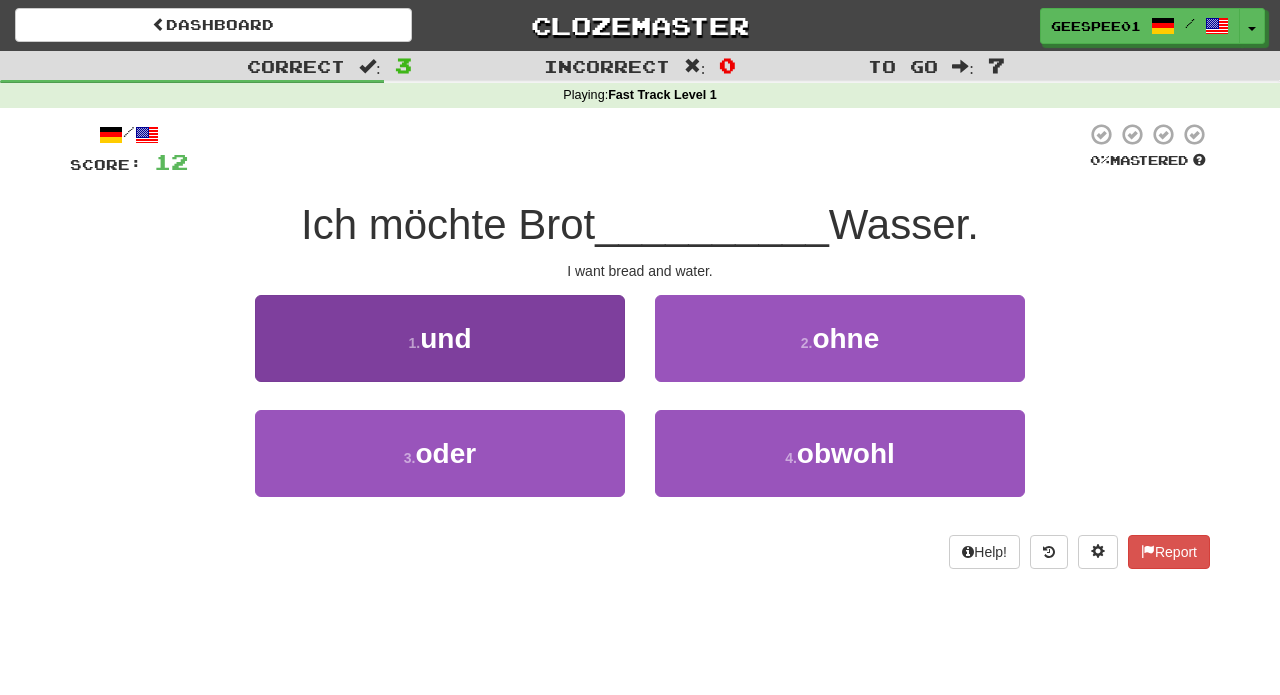 click on "1 .  und" at bounding box center [440, 338] 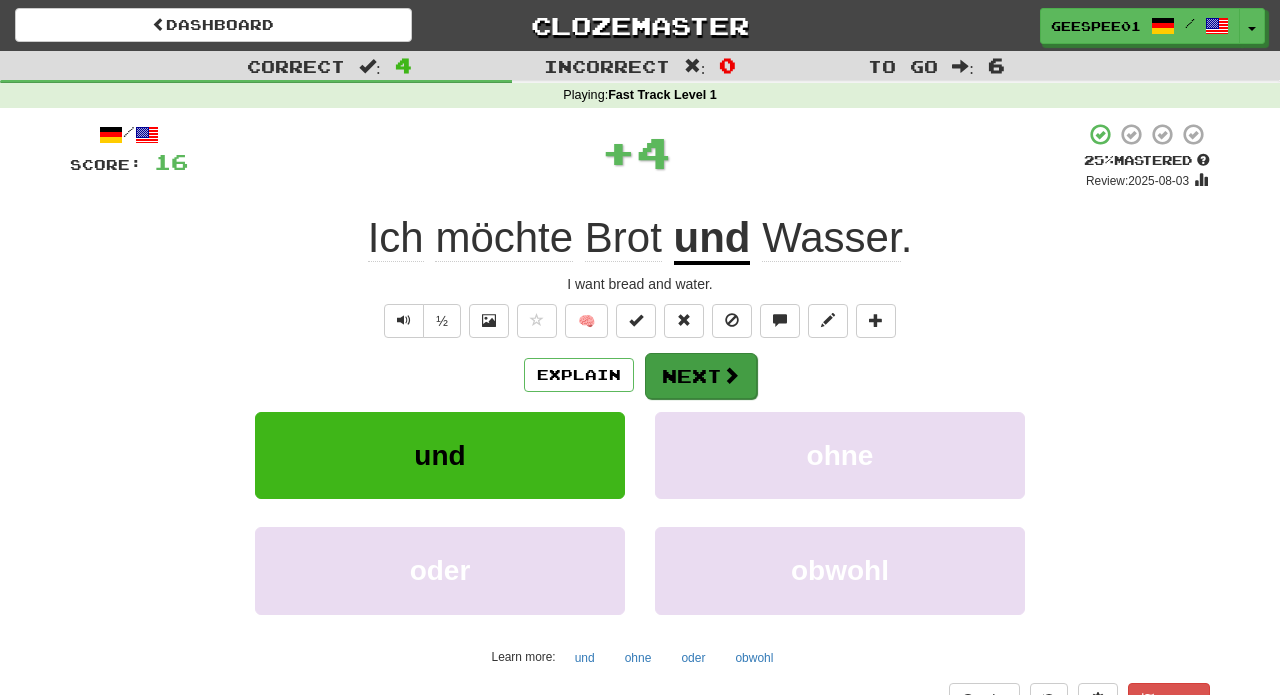 click on "Next" at bounding box center (701, 376) 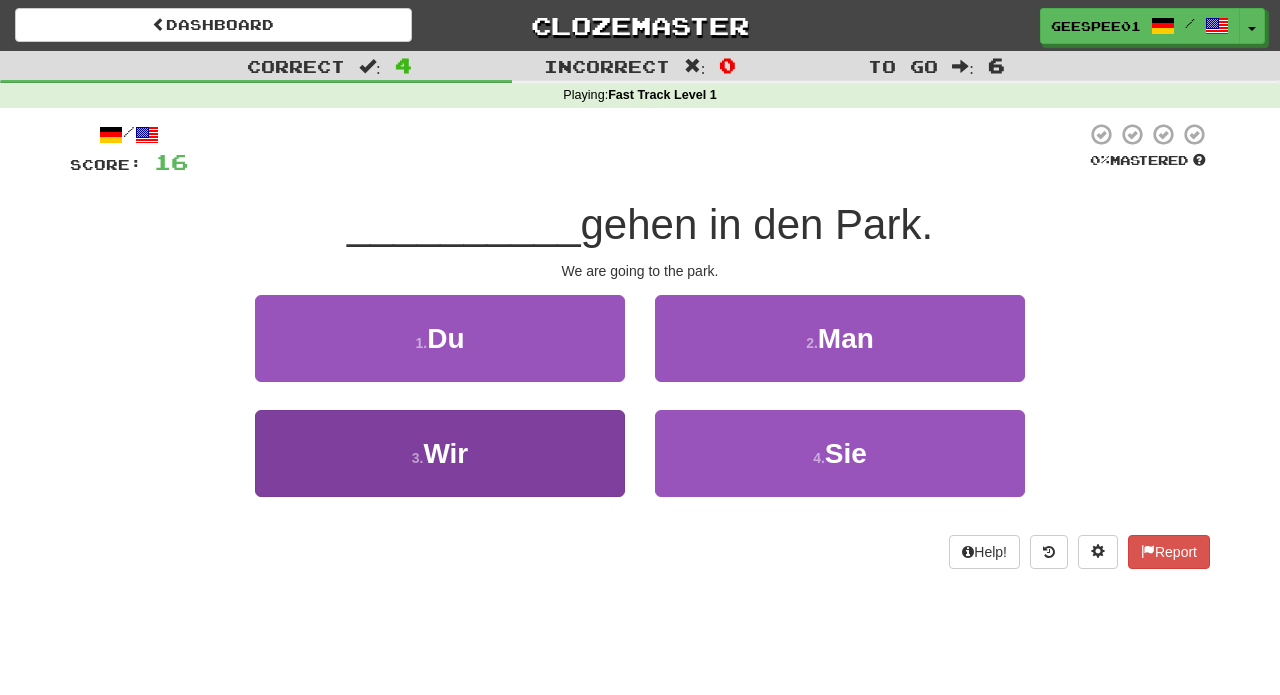 click on "Wir" at bounding box center [445, 453] 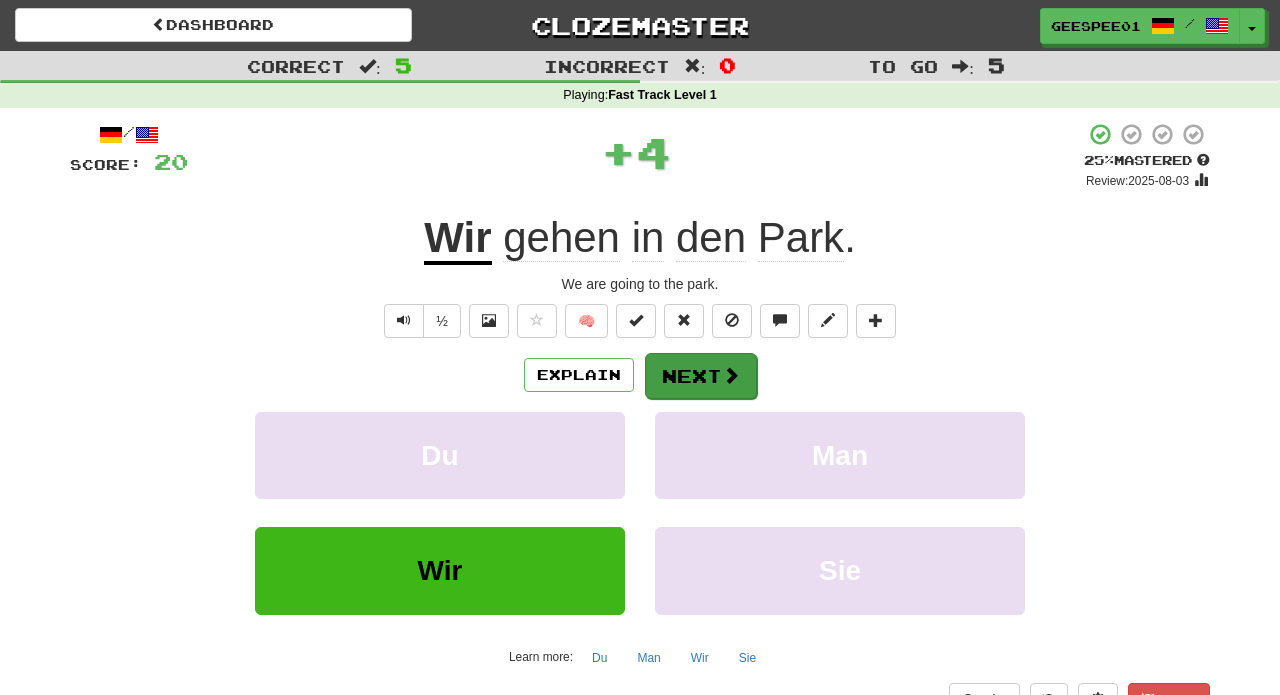 click on "Next" at bounding box center (701, 376) 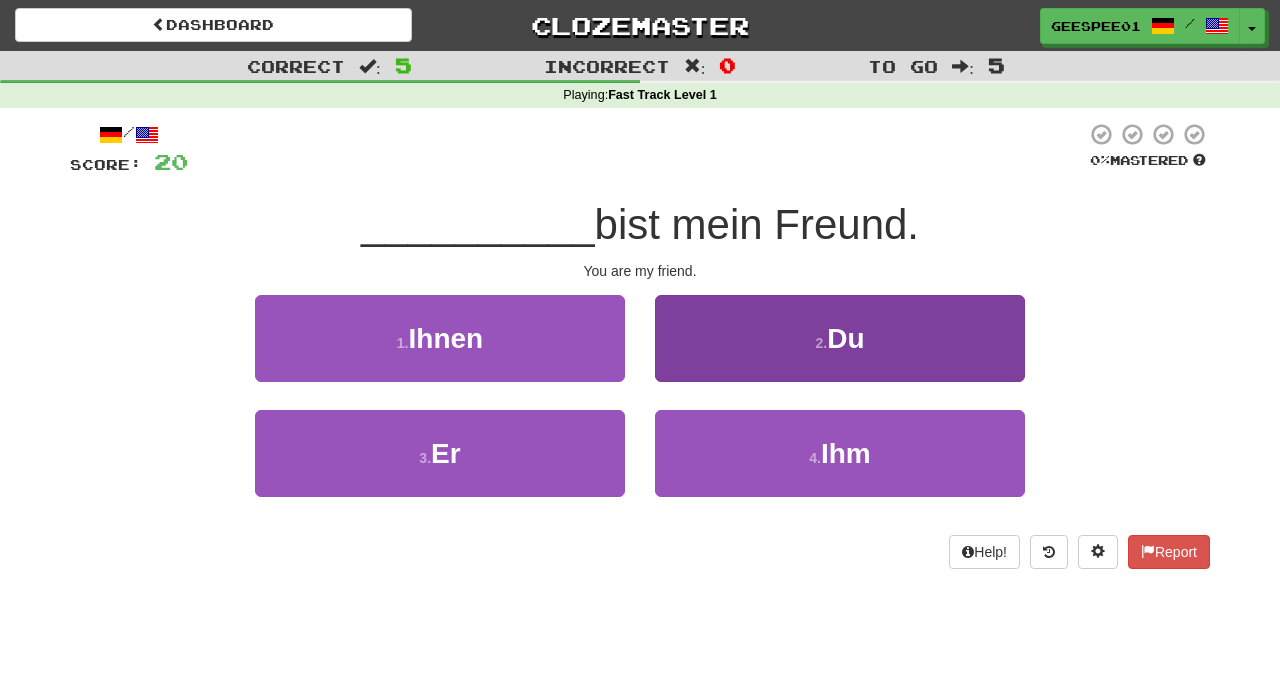 click on "2 ." at bounding box center [821, 343] 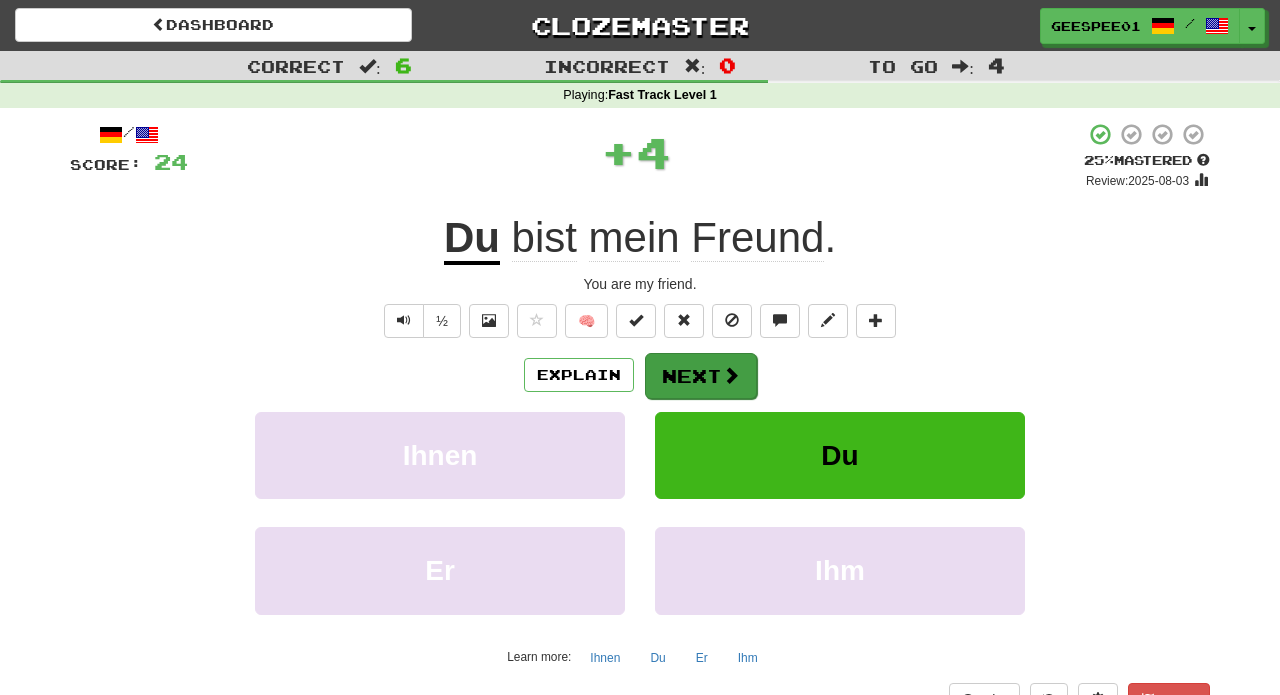 click on "Next" at bounding box center [701, 376] 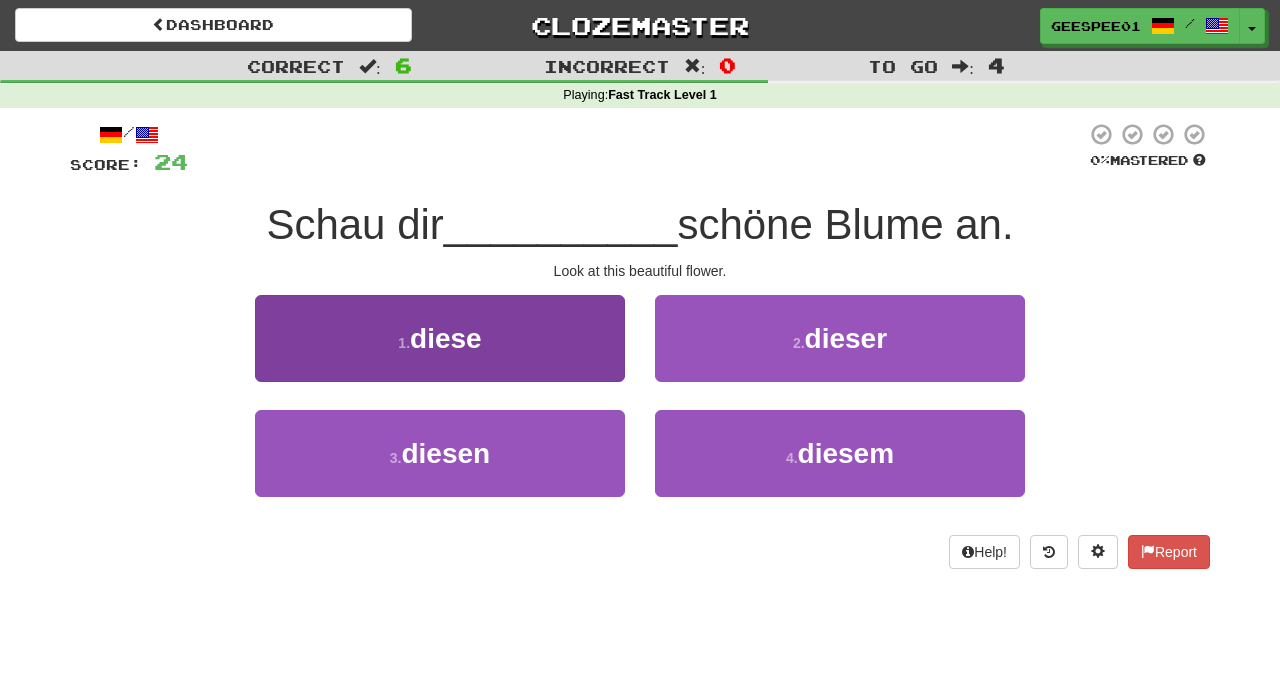 click on "diese" at bounding box center [446, 338] 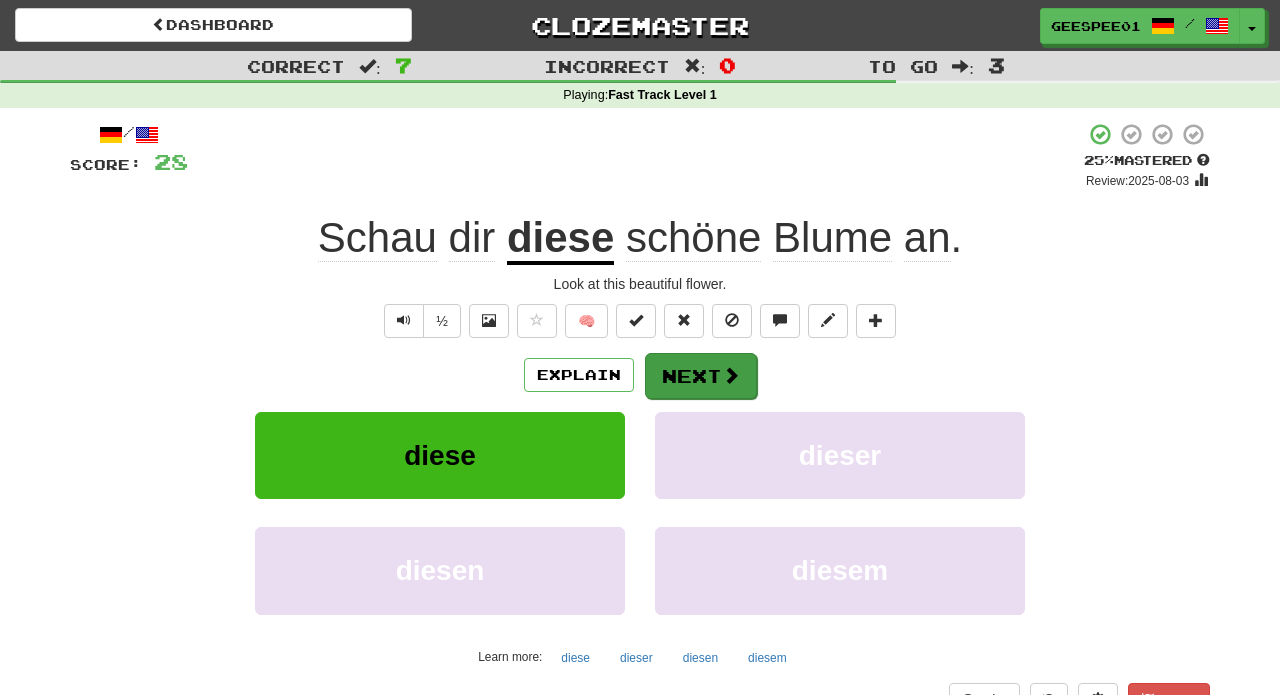 click on "Next" at bounding box center [701, 376] 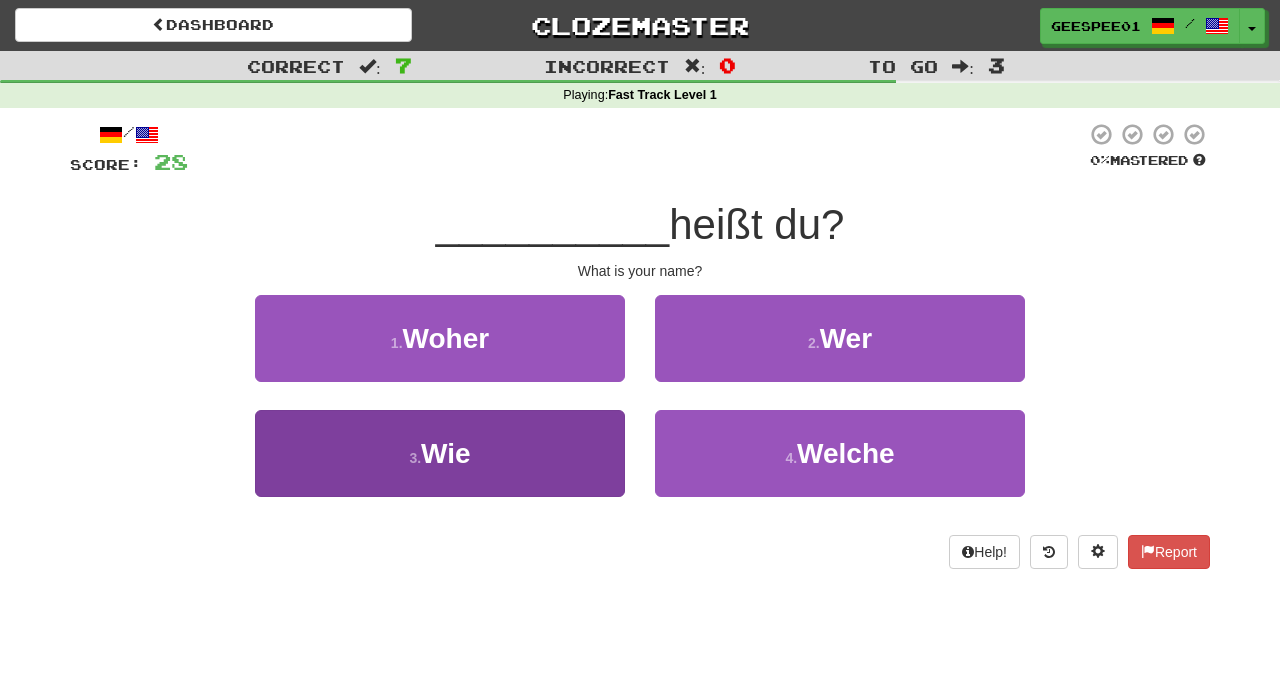 click on "3 .  Wie" at bounding box center [440, 453] 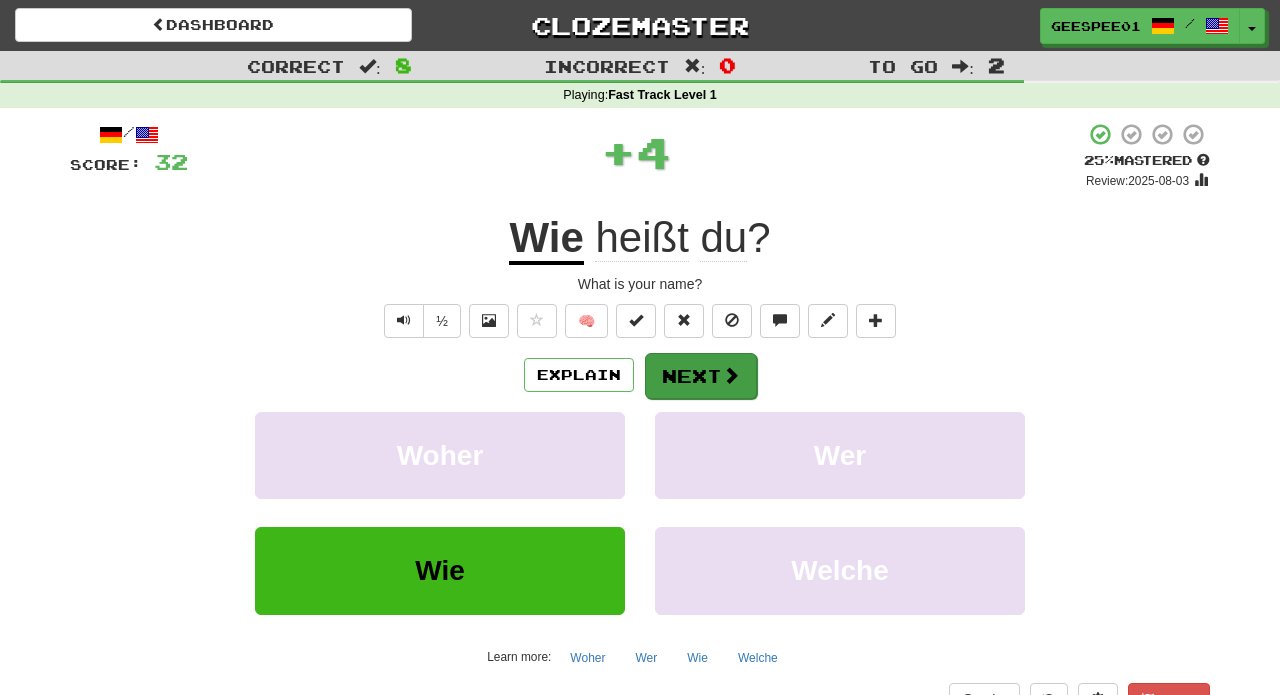 click on "Next" at bounding box center (701, 376) 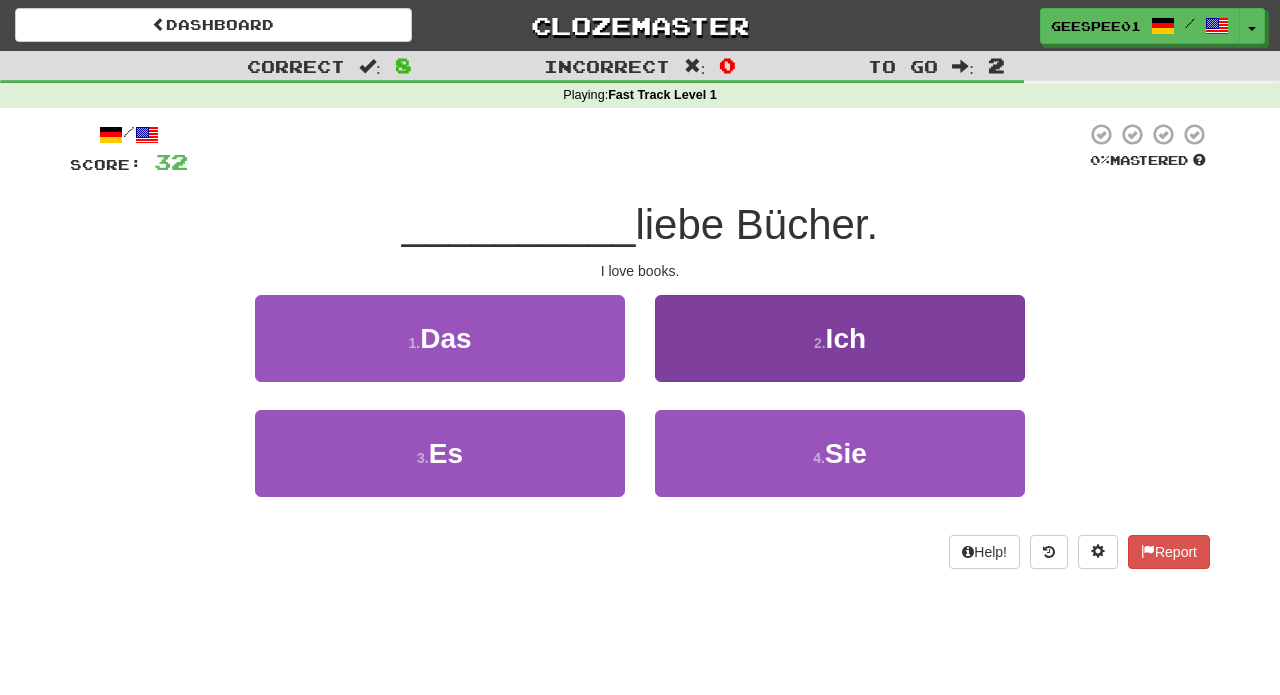 click on "2 .  Ich" at bounding box center (840, 338) 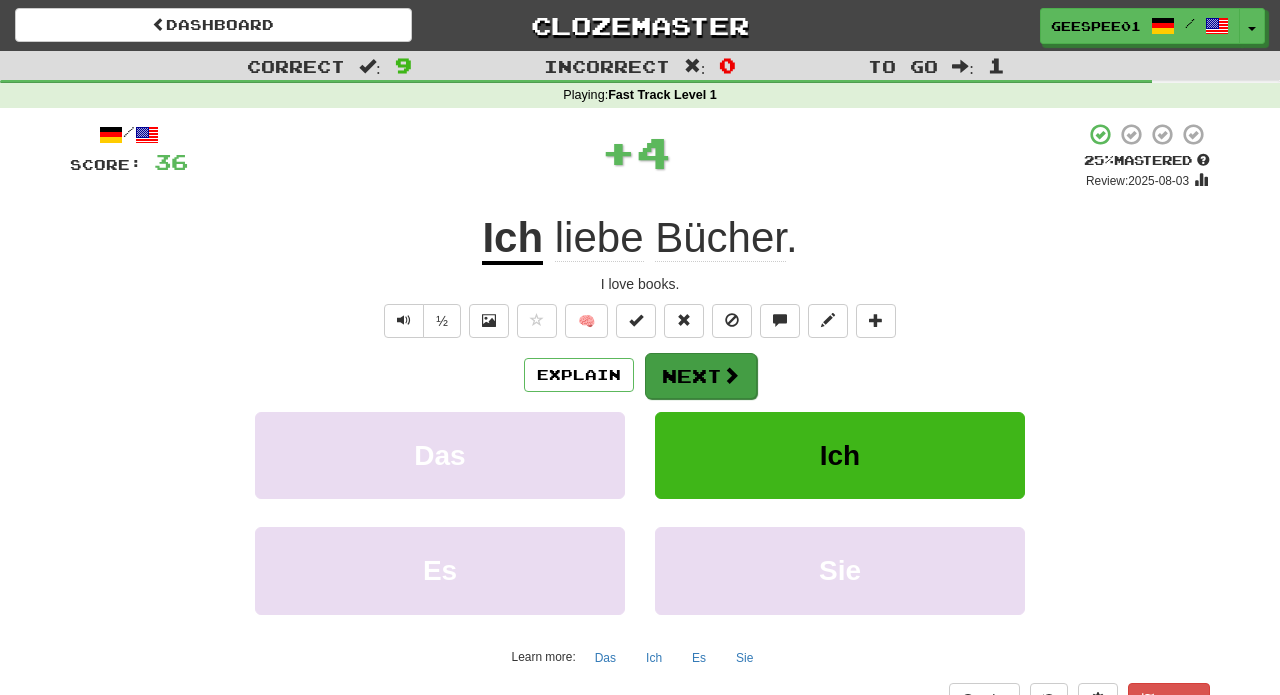 click on "Next" at bounding box center [701, 376] 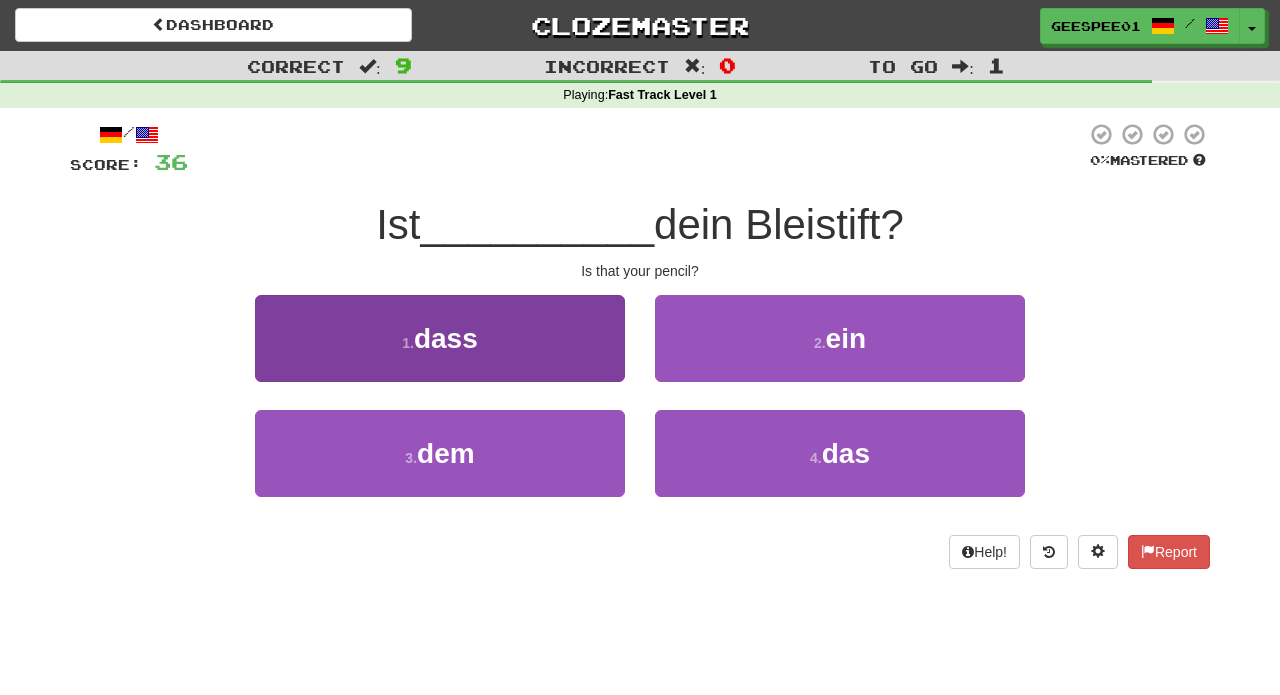 click on "1 .  dass" at bounding box center (440, 338) 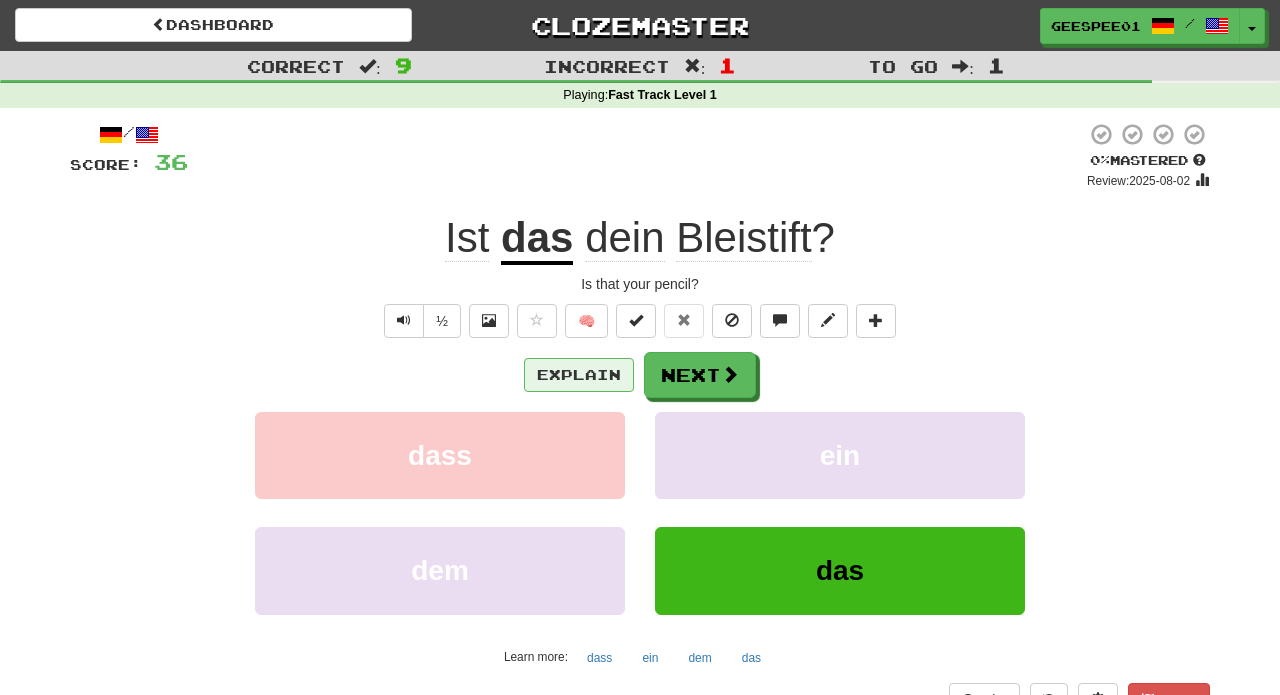 click on "Explain" at bounding box center (579, 375) 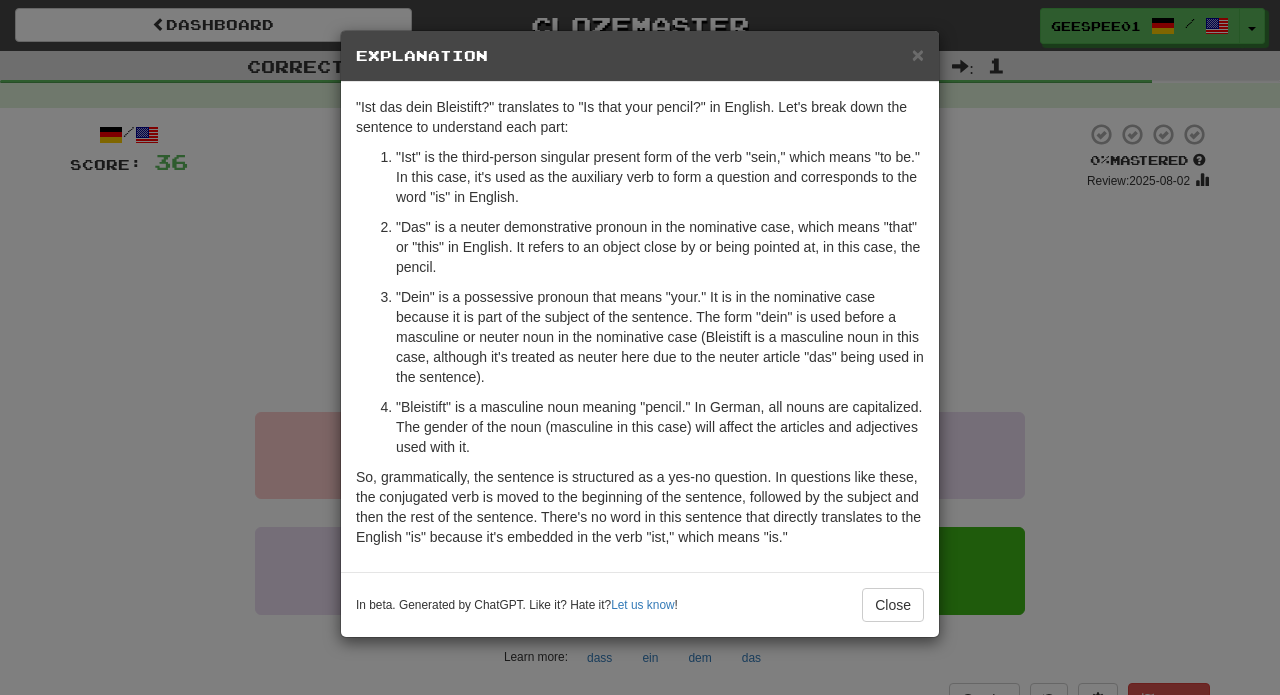 click on "× Explanation "Ist das dein Bleistift?" translates to "Is that your pencil?" in English. Let's break down the sentence to understand each part:
"Ist" is the third-person singular present form of the verb "sein," which means "to be." In this case, it's used as the auxiliary verb to form a question and corresponds to the word "is" in English.
"Das" is a neuter demonstrative pronoun in the nominative case, which means "that" or "this" in English. It refers to an object close by or being pointed at, in this case, the pencil.
"Dein" is a possessive pronoun that means "your." It is in the nominative case because it is part of the subject of the sentence. The form "dein" is used before a masculine or neuter noun in the nominative case (Bleistift is a masculine noun in this case, although it's treated as neuter here due to the neuter article "das" being used in the sentence).
In beta. Generated by ChatGPT. Like it? Hate it?  Let us know ! Close" at bounding box center (640, 347) 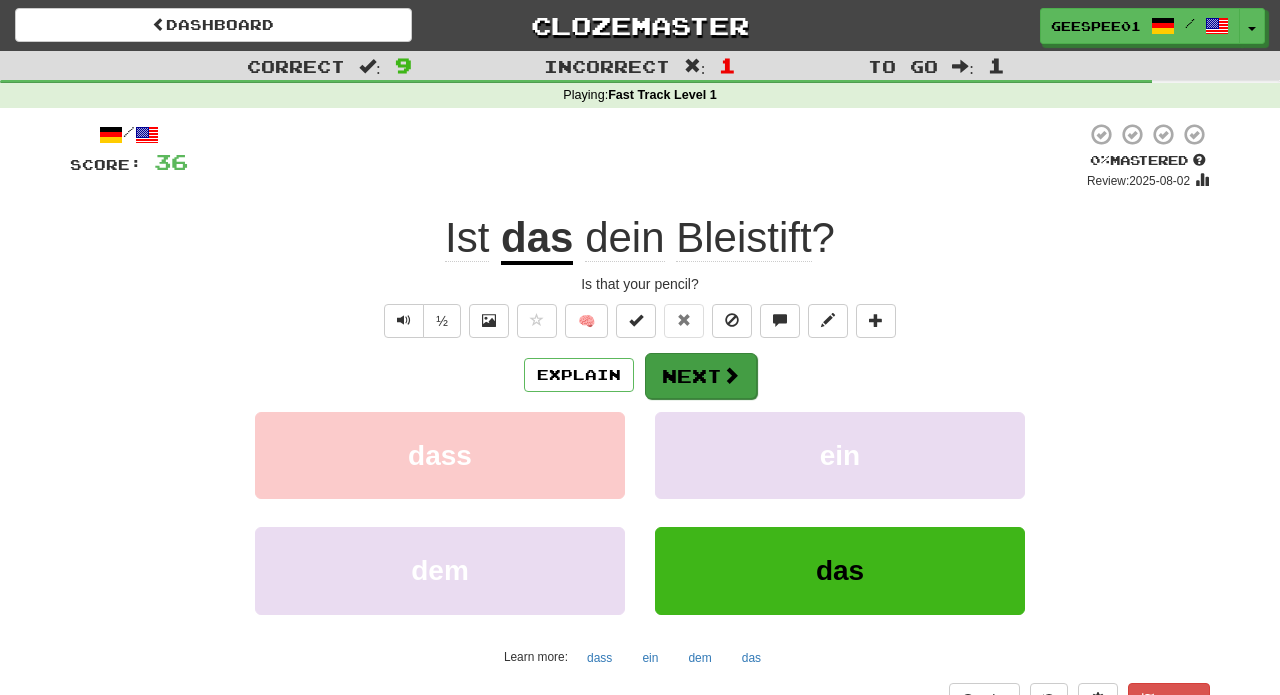 click on "Next" at bounding box center [701, 376] 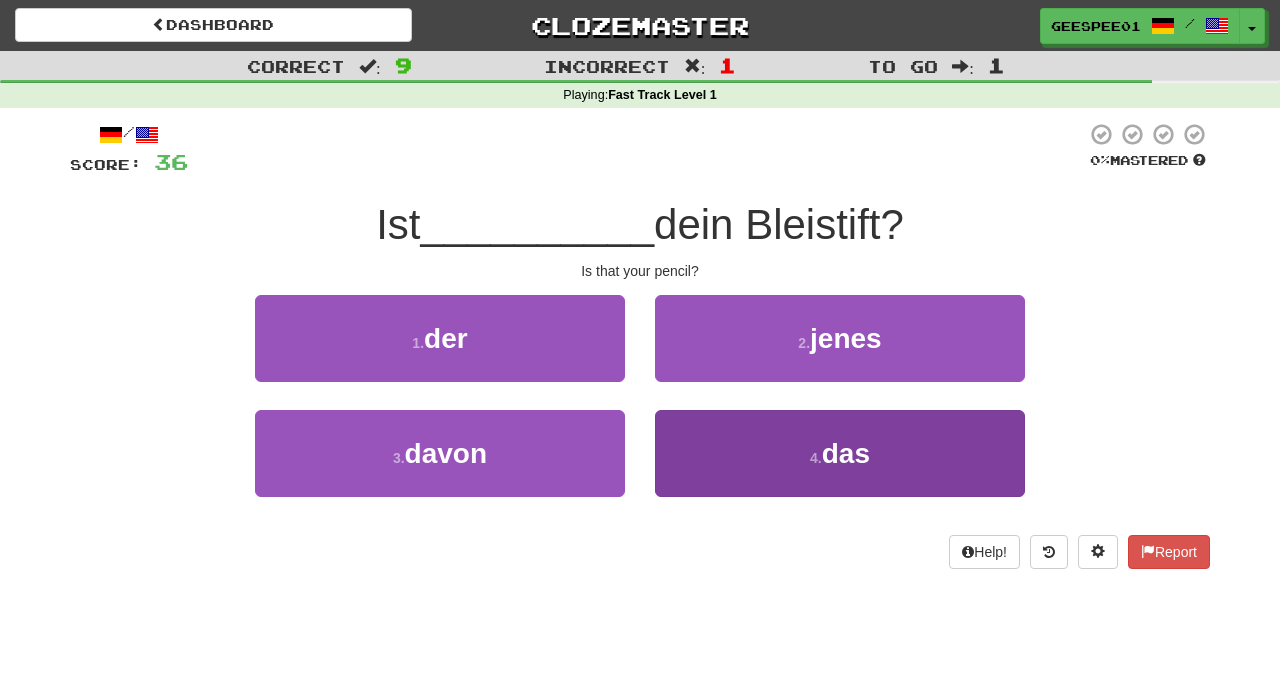 click on "das" at bounding box center (846, 453) 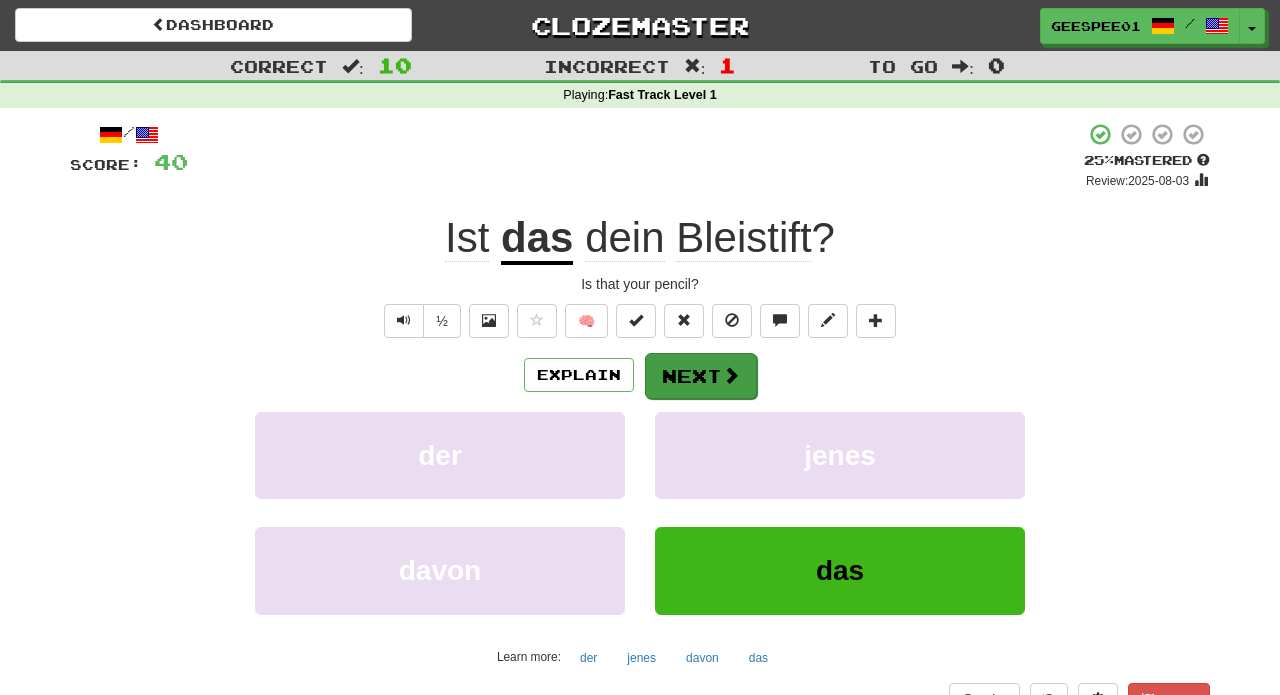 click on "Next" at bounding box center (701, 376) 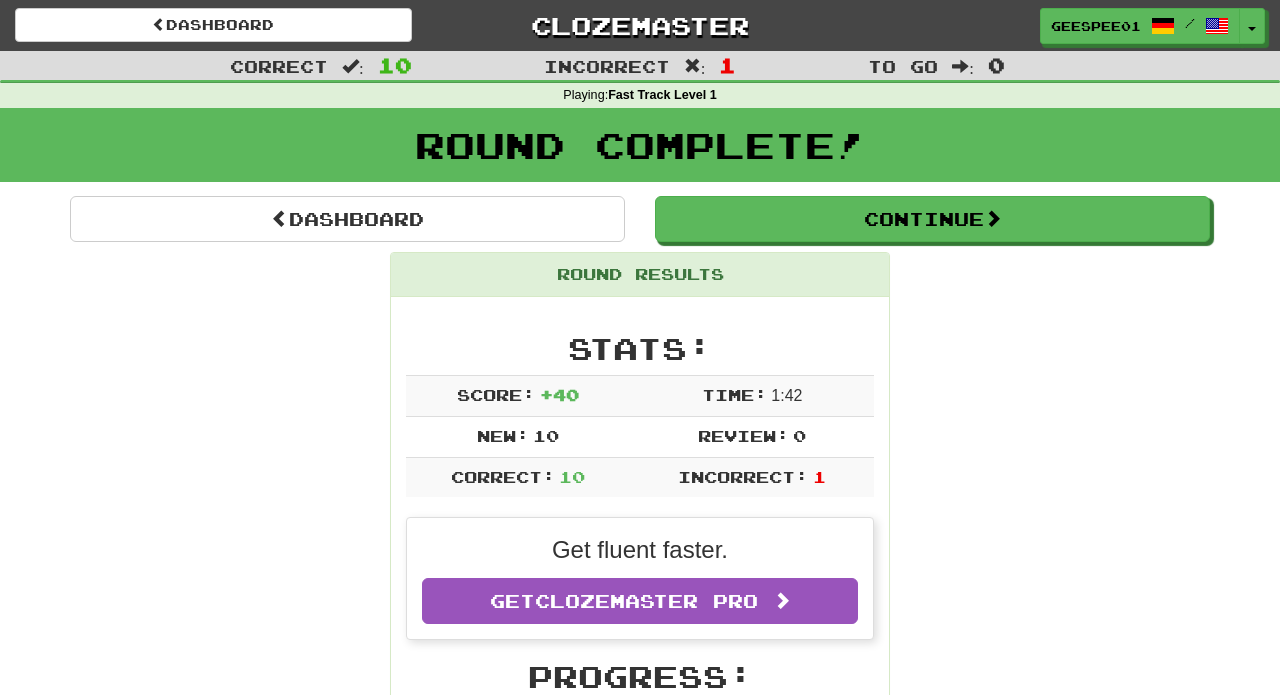 scroll, scrollTop: 0, scrollLeft: 0, axis: both 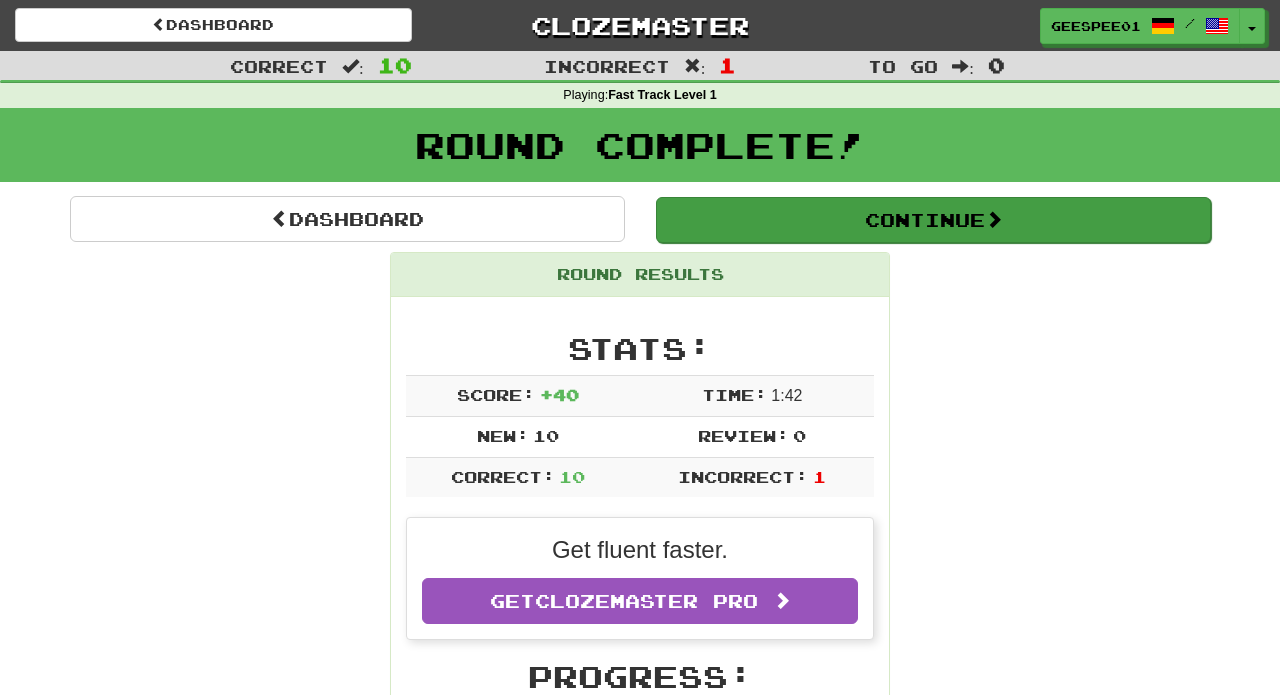click on "Continue" at bounding box center [933, 220] 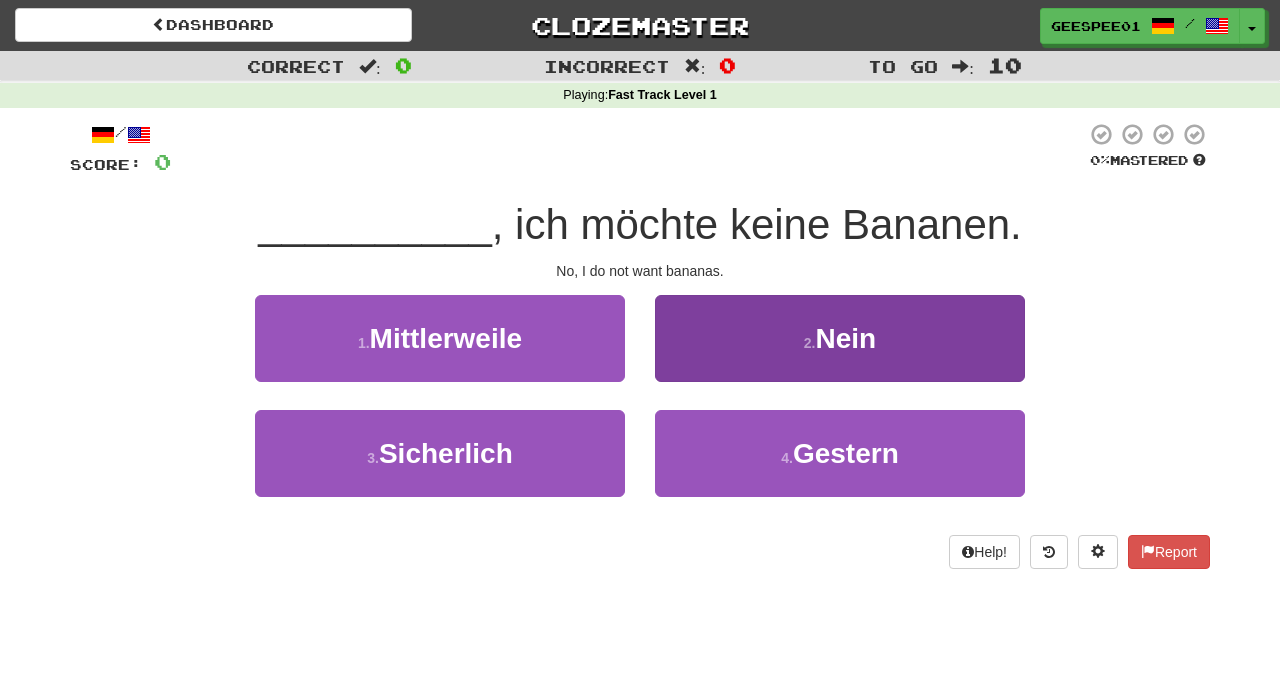 click on "Nein" at bounding box center (846, 338) 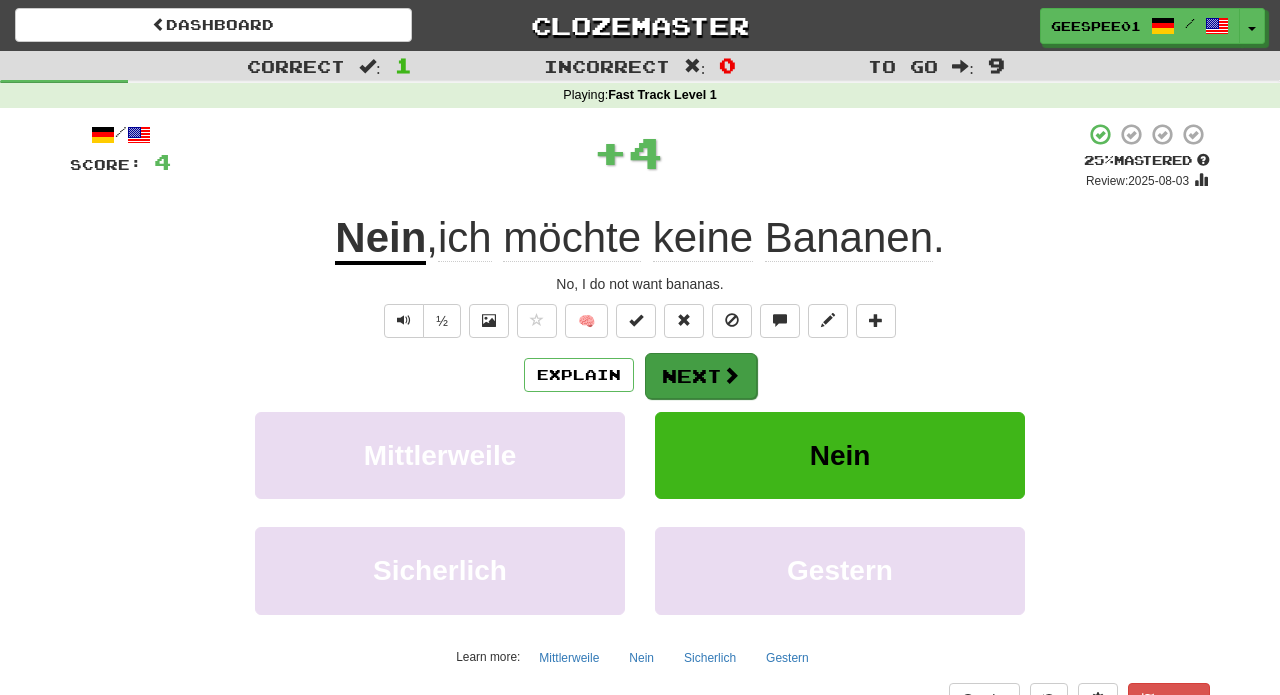 click at bounding box center [731, 375] 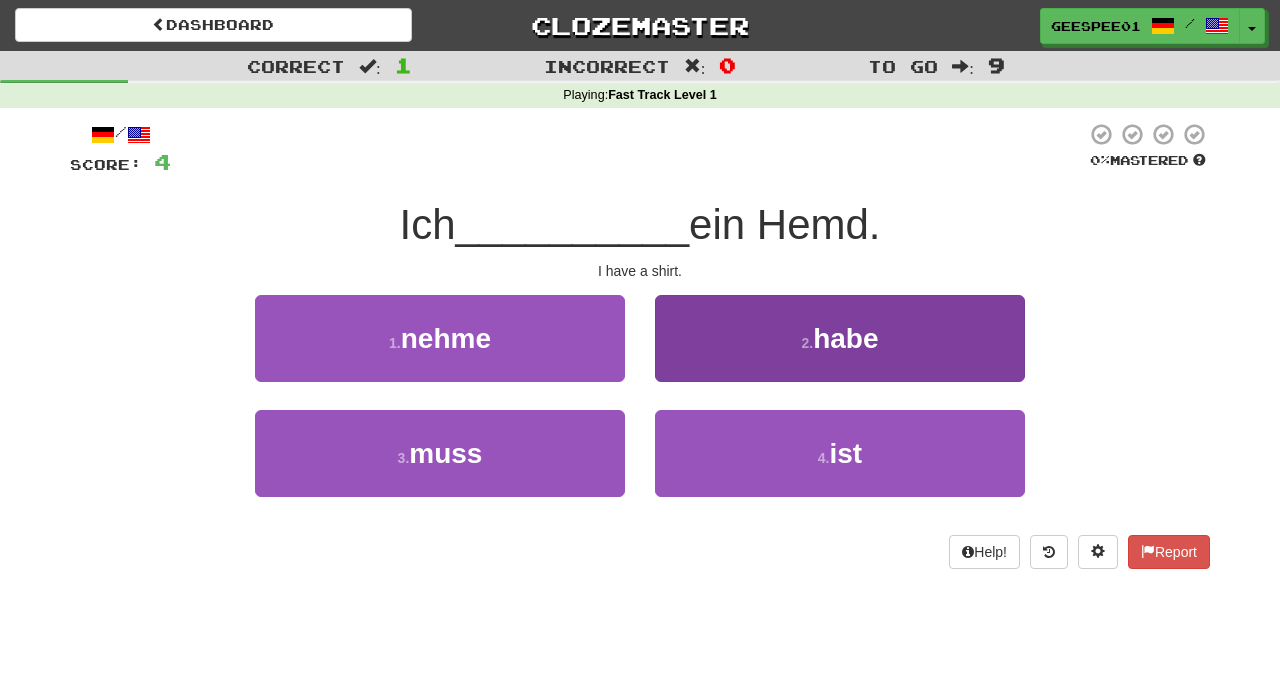 click on "2 .  habe" at bounding box center [840, 338] 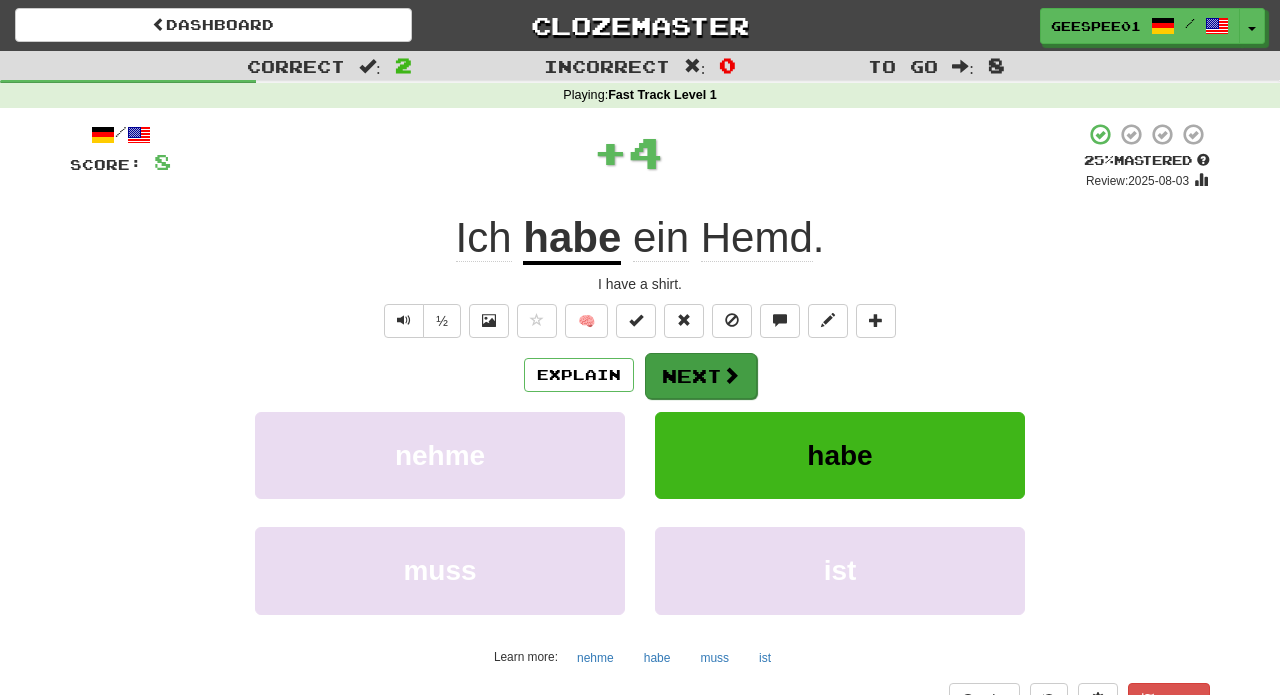 click on "Next" at bounding box center (701, 376) 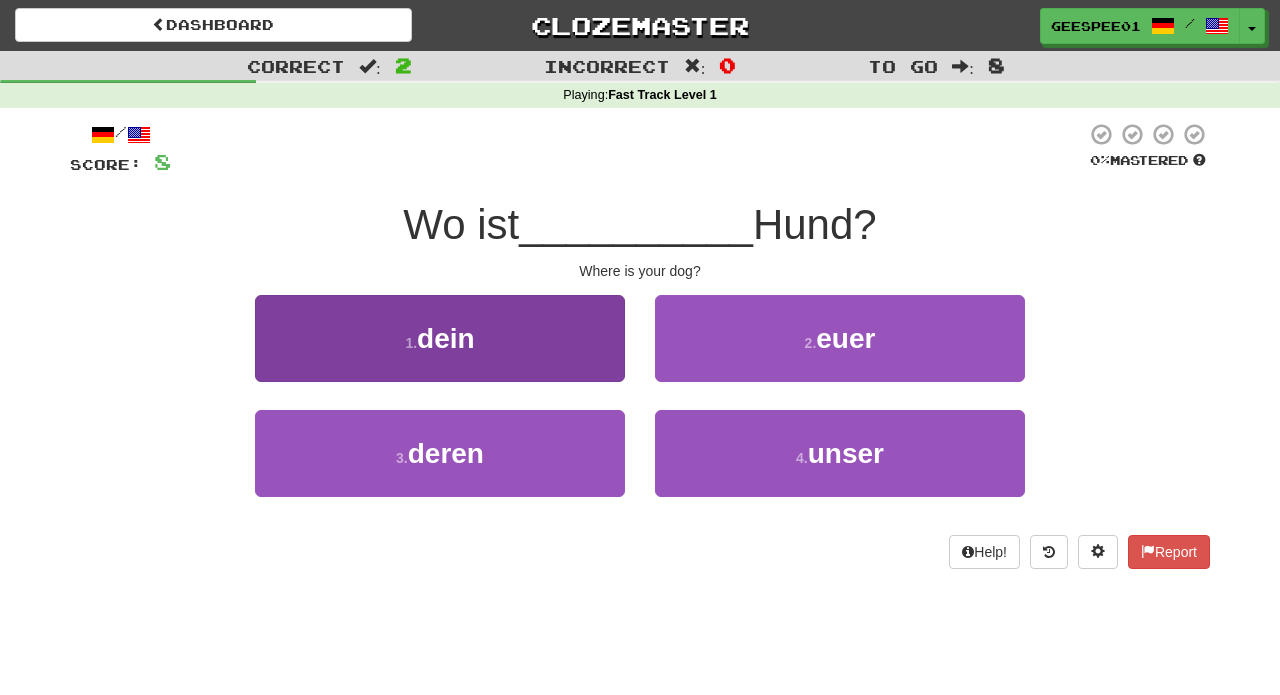 click on "1 .  dein" at bounding box center [440, 338] 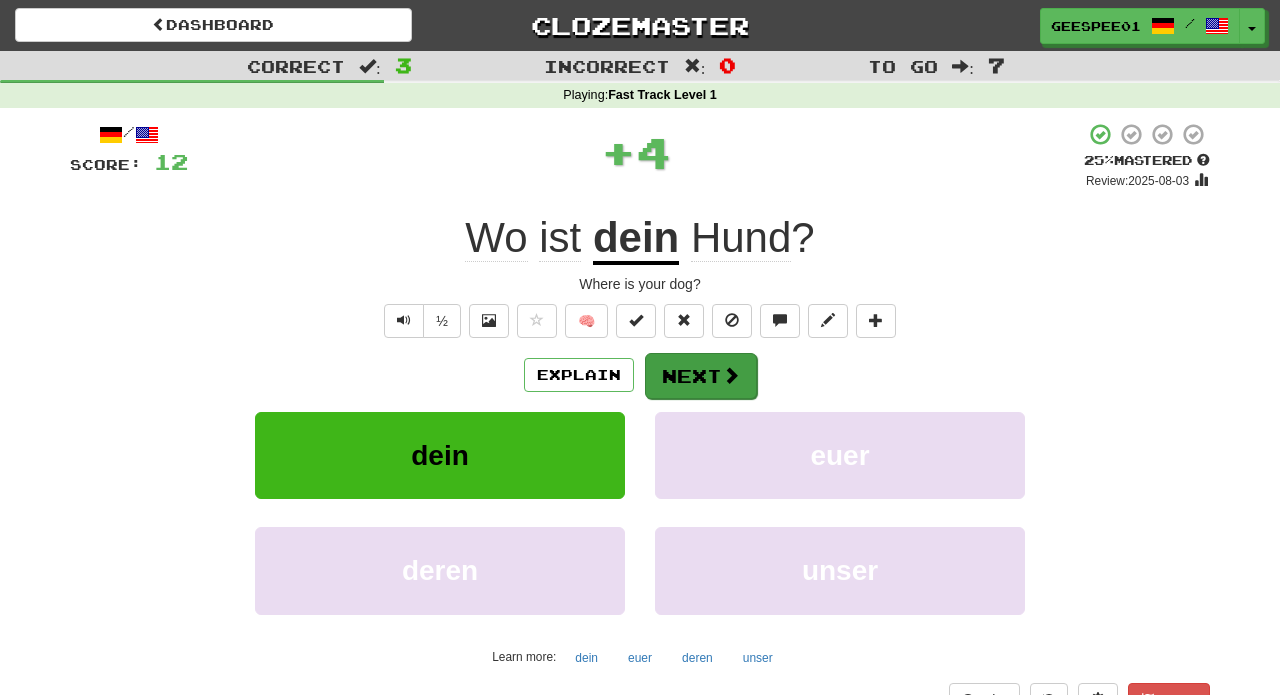 click on "Next" at bounding box center (701, 376) 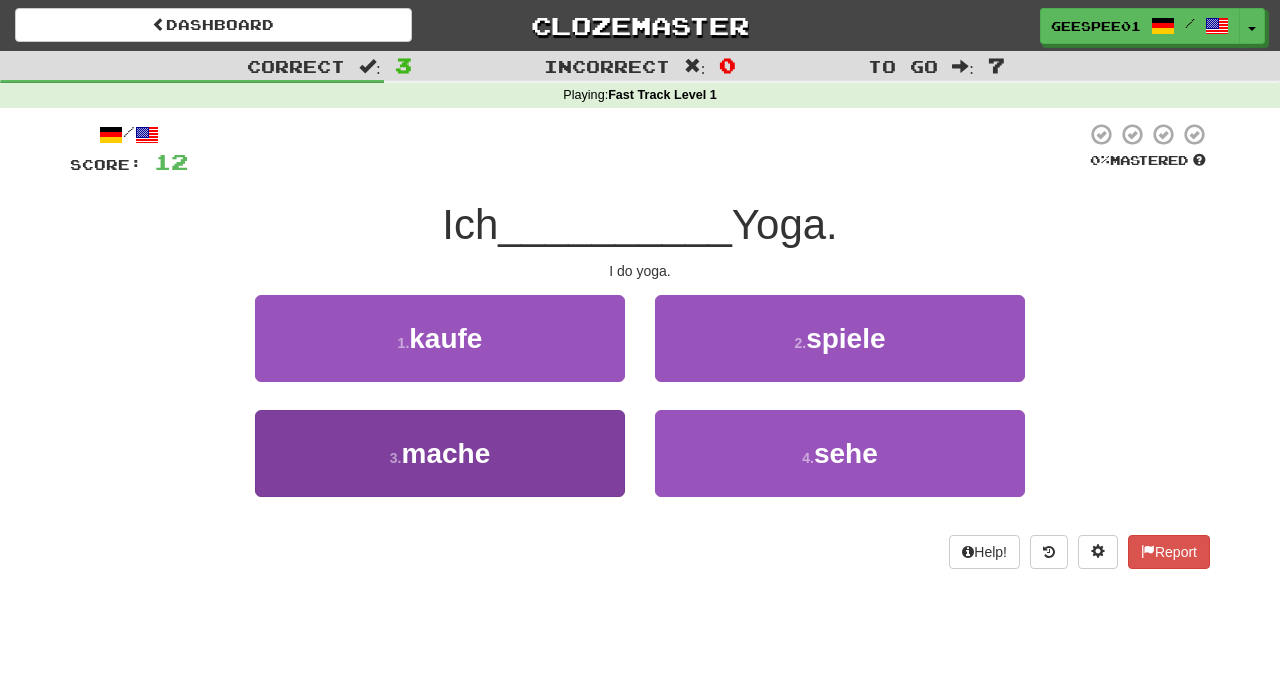 click on "3 .  mache" at bounding box center (440, 453) 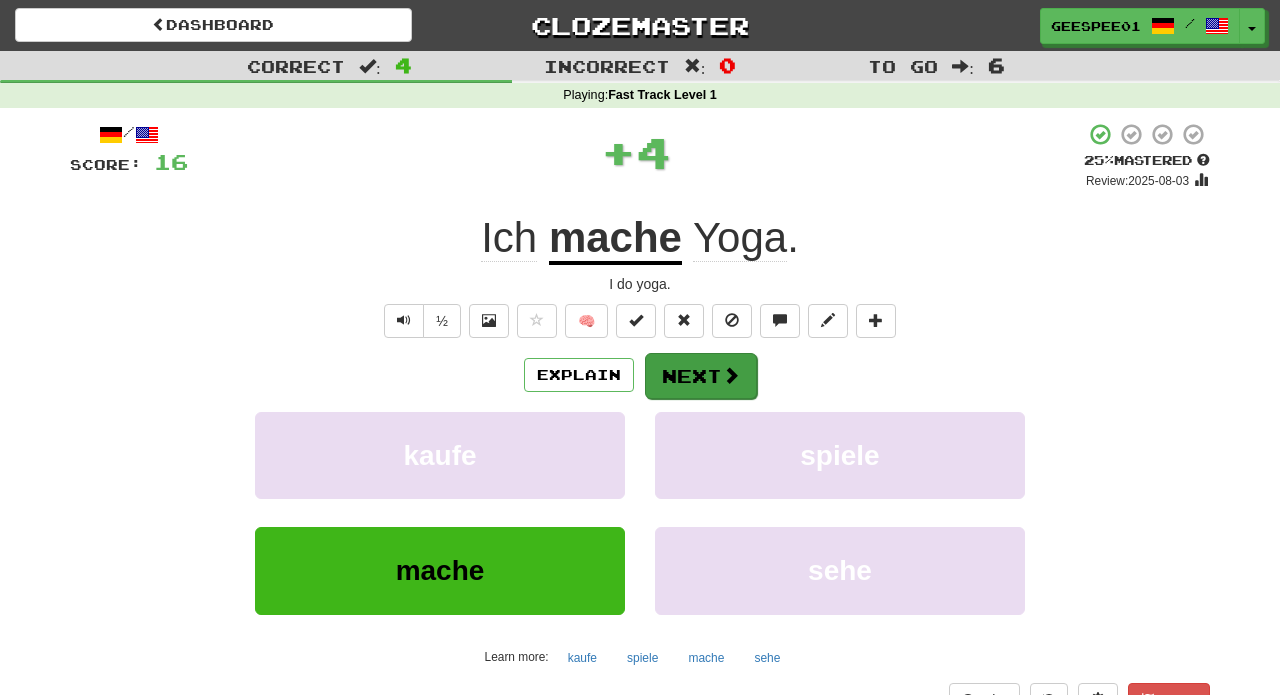 click on "Next" at bounding box center [701, 376] 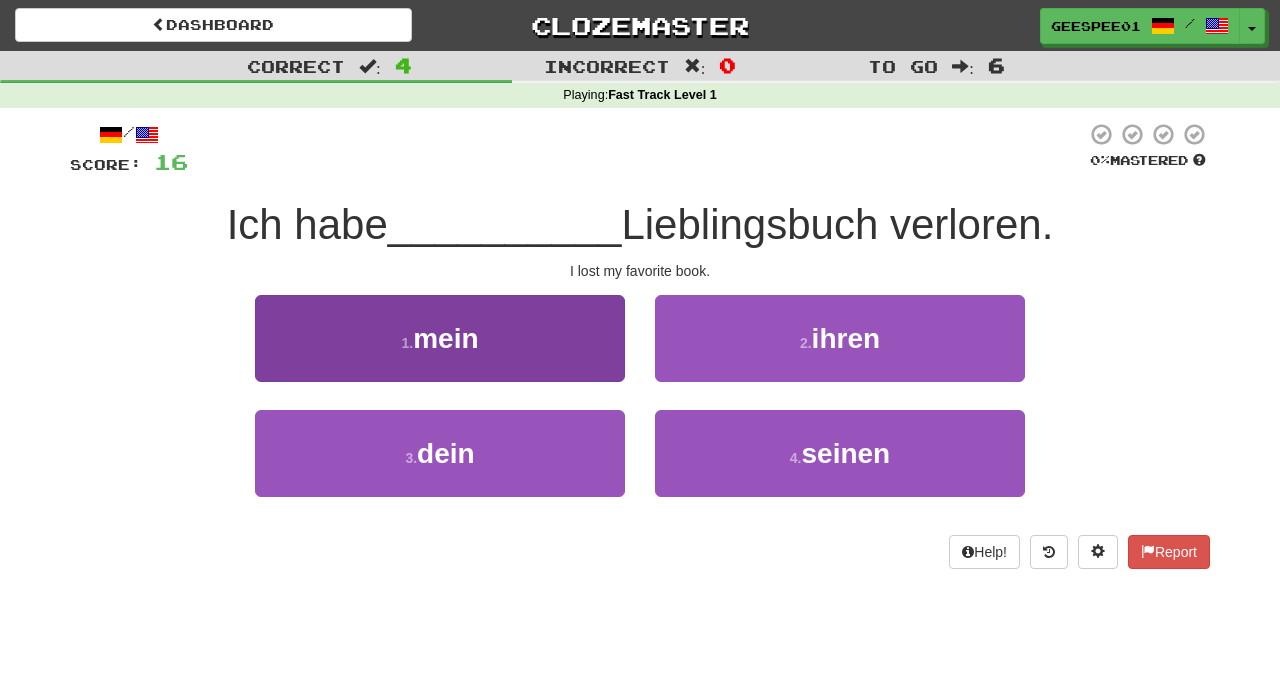 click on "mein" at bounding box center [445, 338] 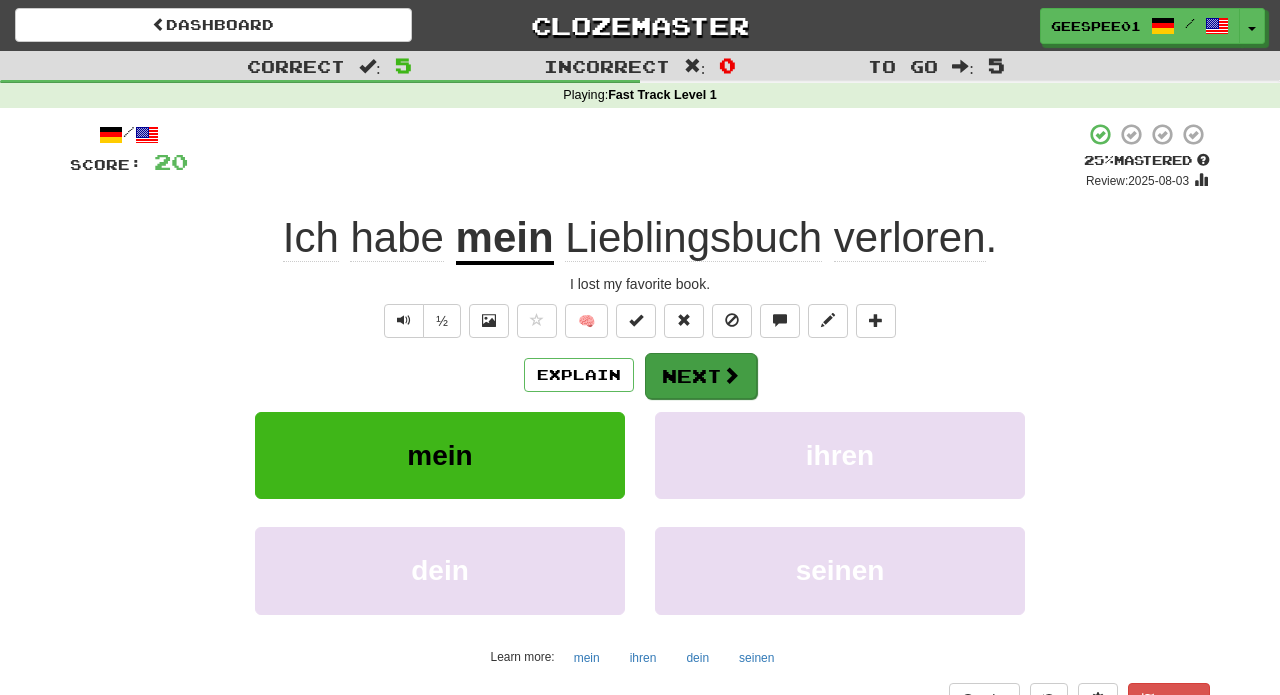 click on "Next" at bounding box center (701, 376) 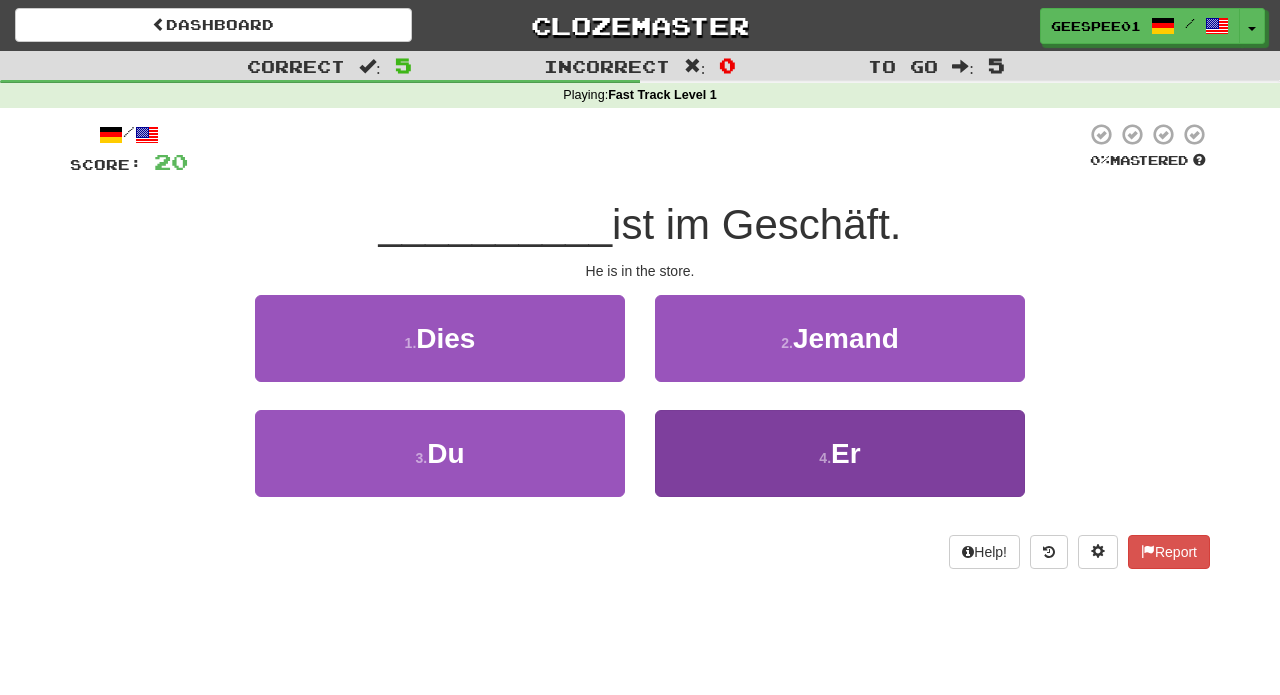 click on "Er" at bounding box center (846, 453) 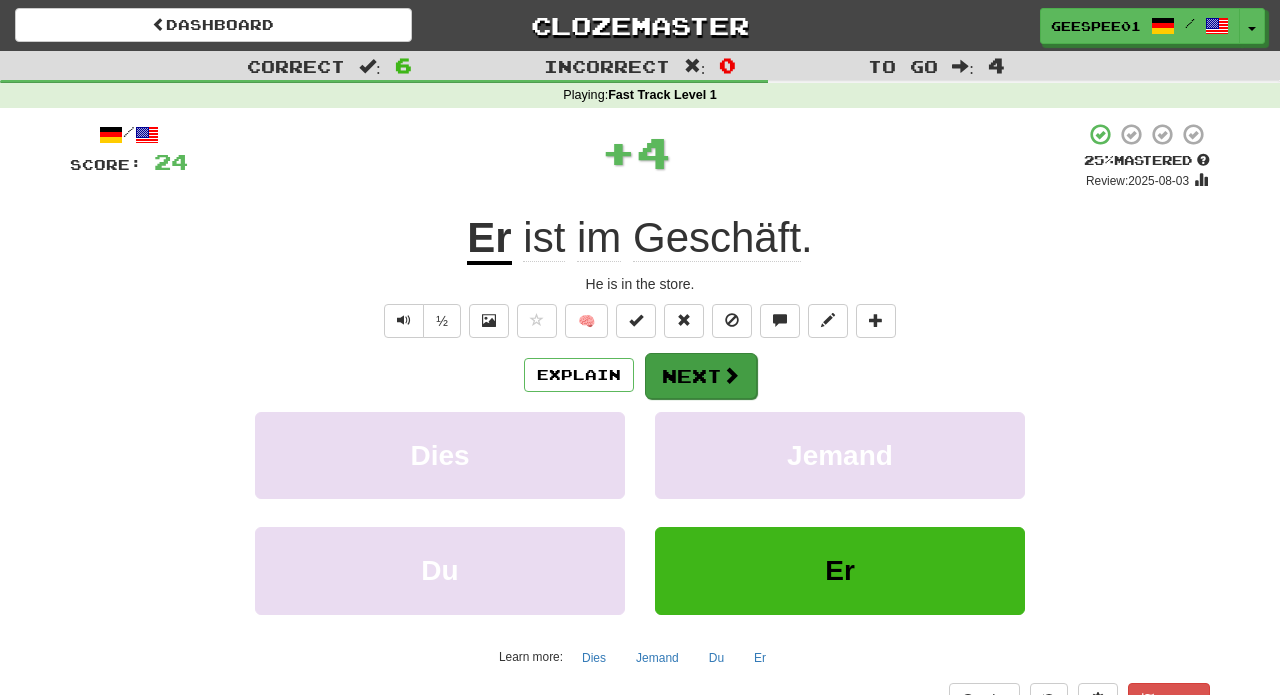 click at bounding box center (731, 375) 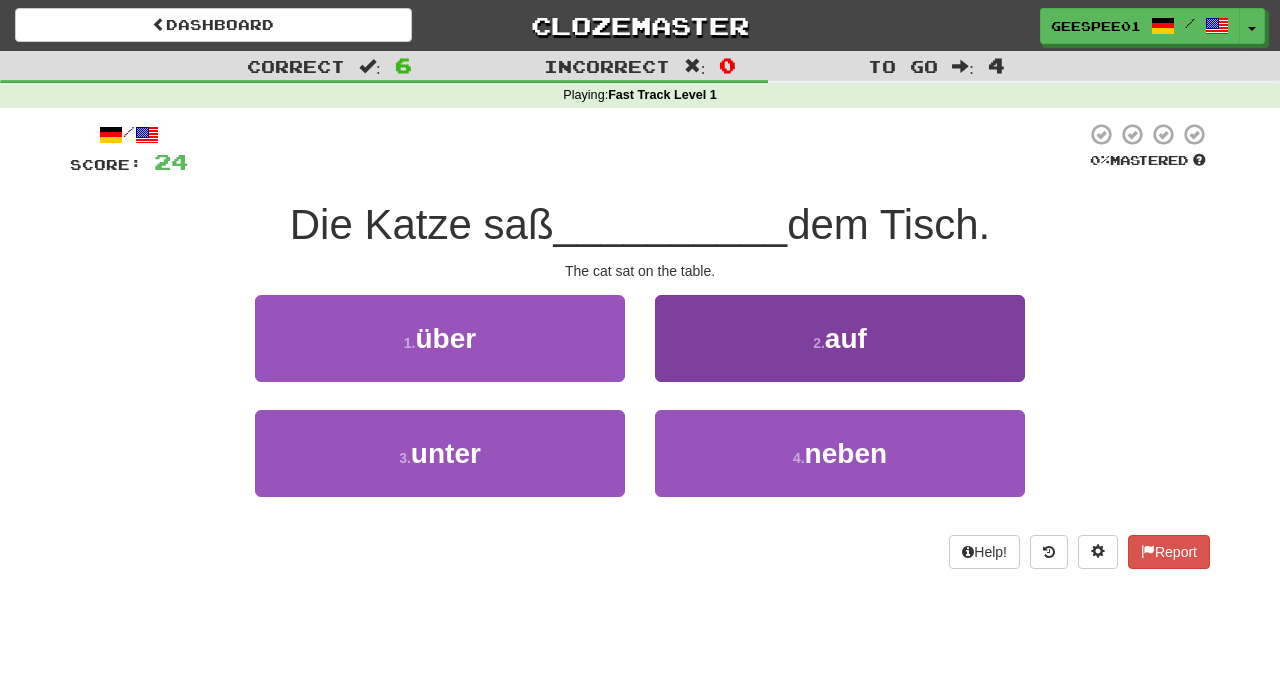 click on "auf" at bounding box center (846, 338) 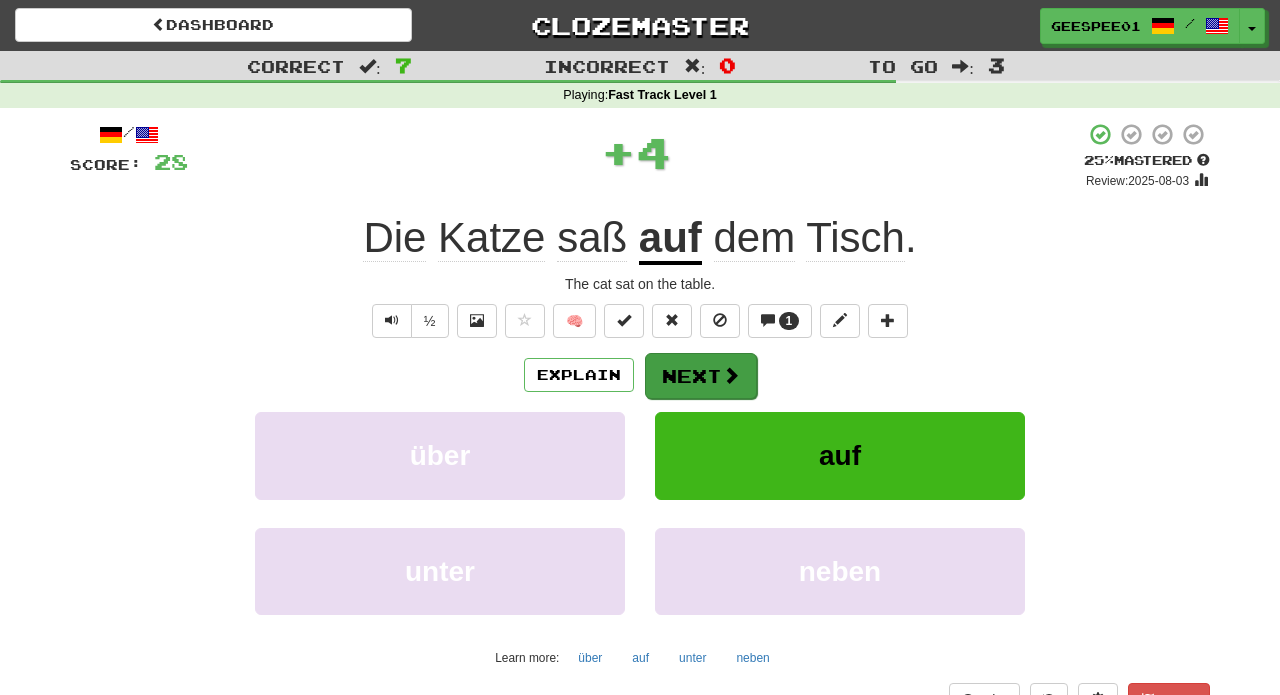 click on "Next" at bounding box center [701, 376] 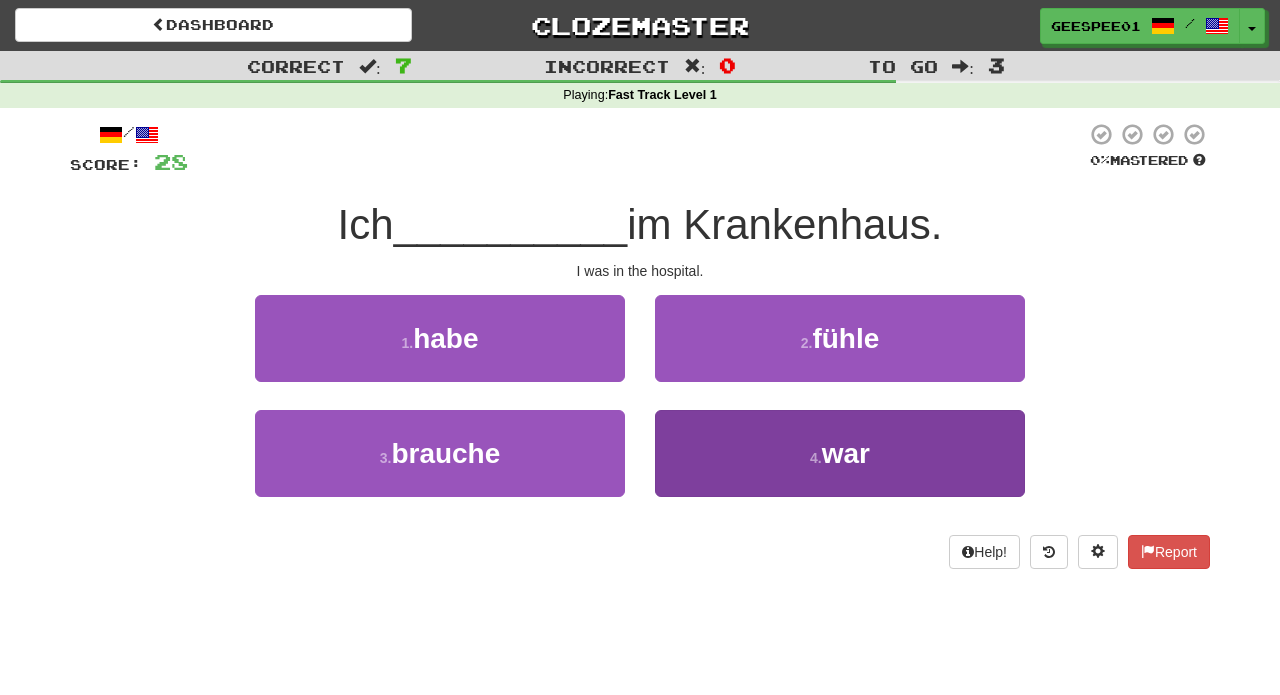 click on "war" at bounding box center (846, 453) 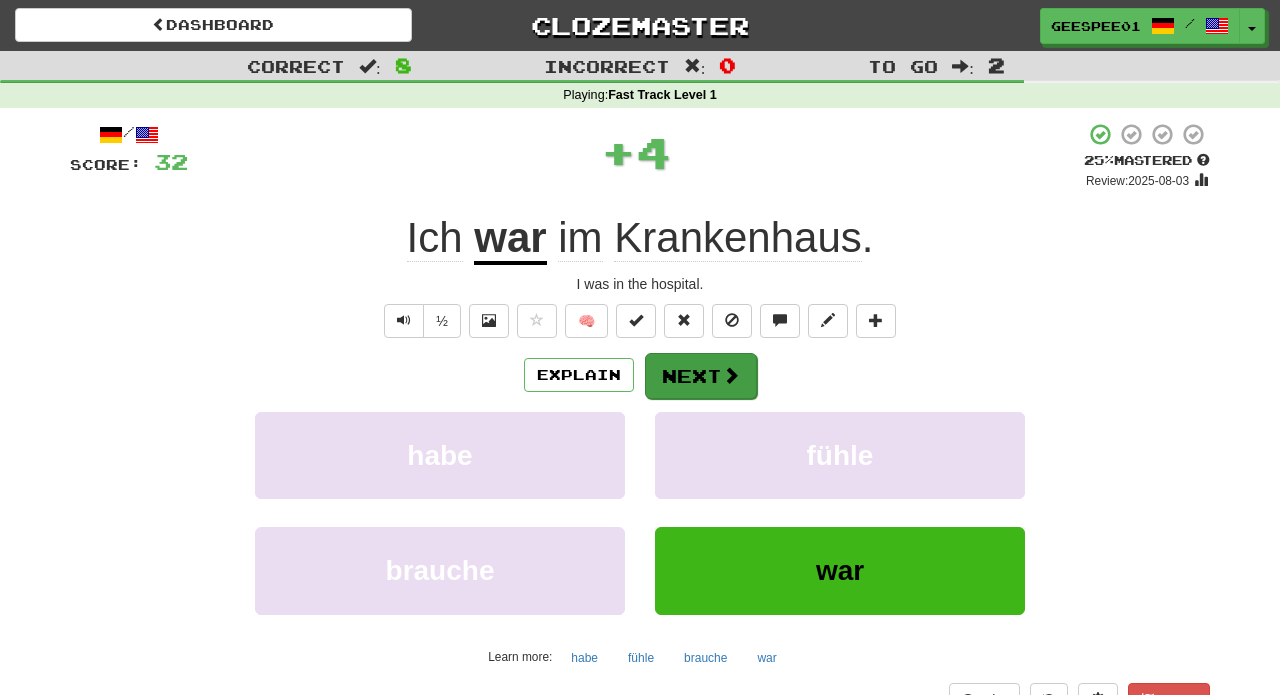 click on "Next" at bounding box center [701, 376] 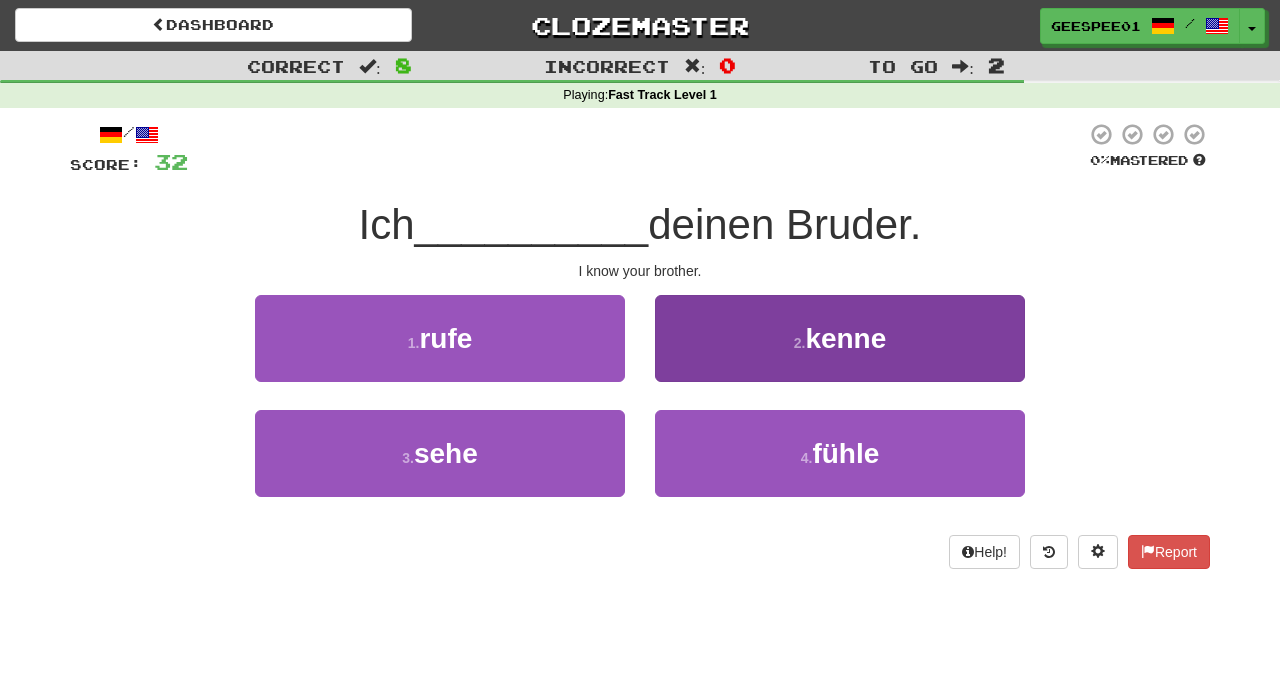 click on "kenne" at bounding box center [845, 338] 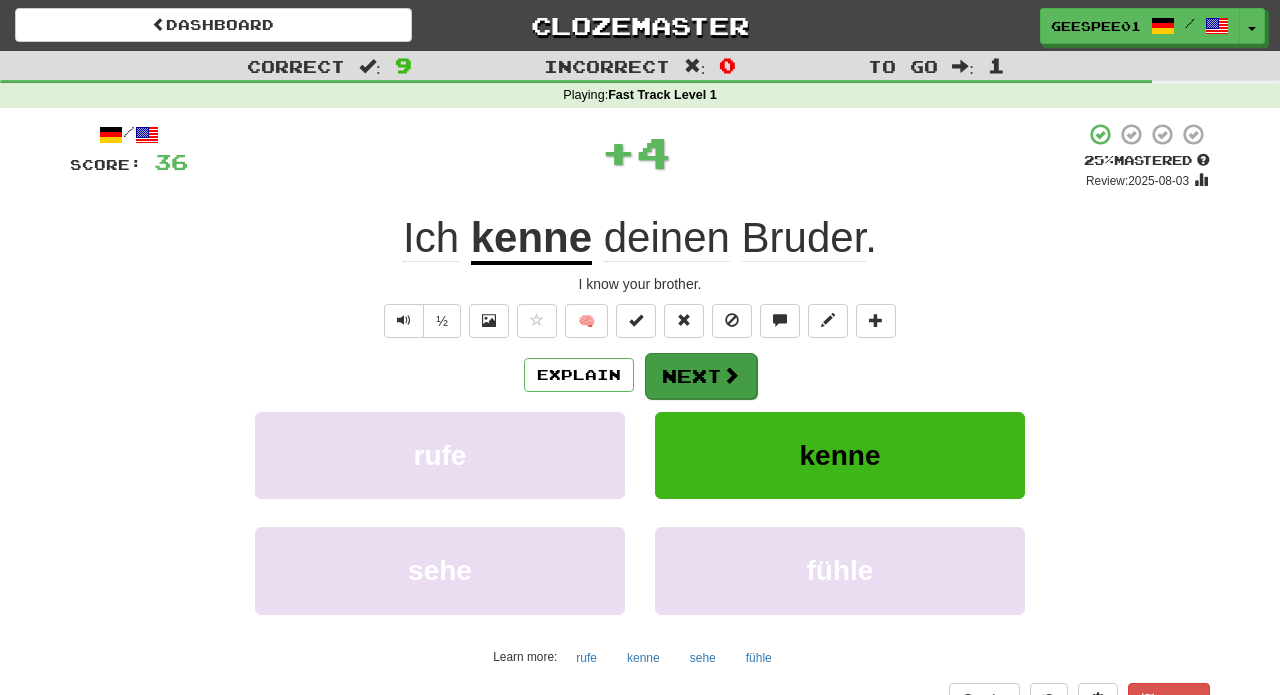 click on "Next" at bounding box center [701, 376] 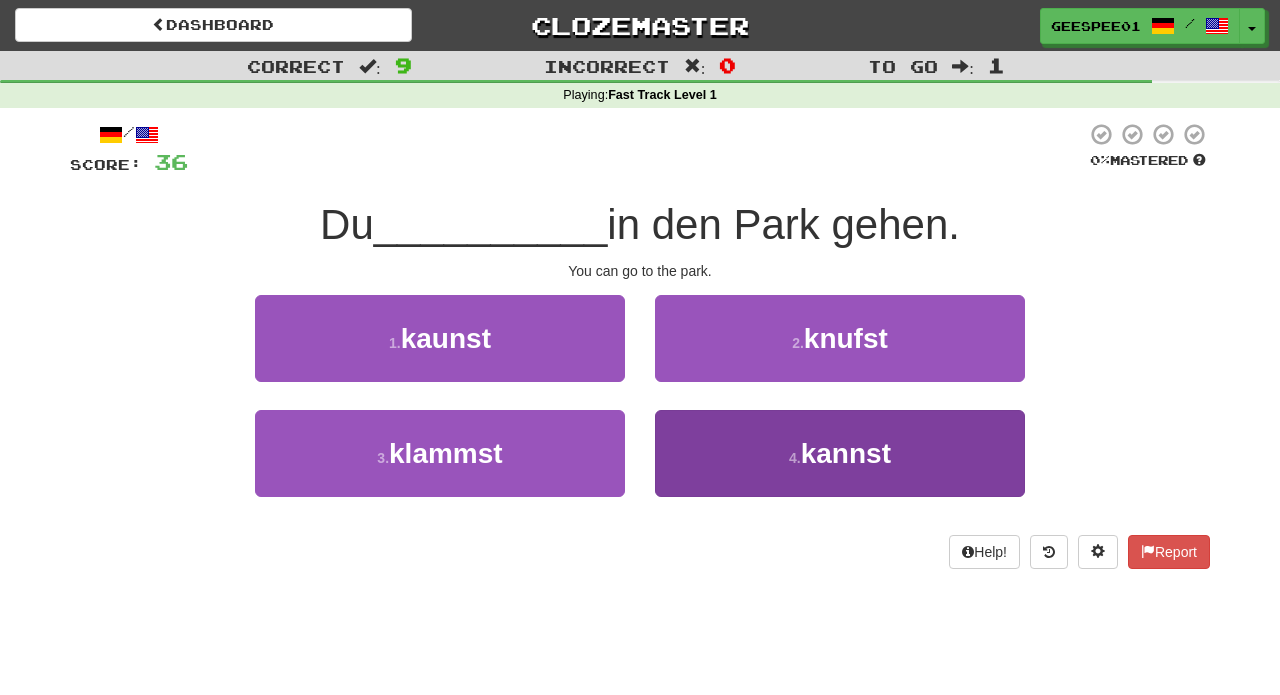 click on "4 .  kannst" at bounding box center (840, 453) 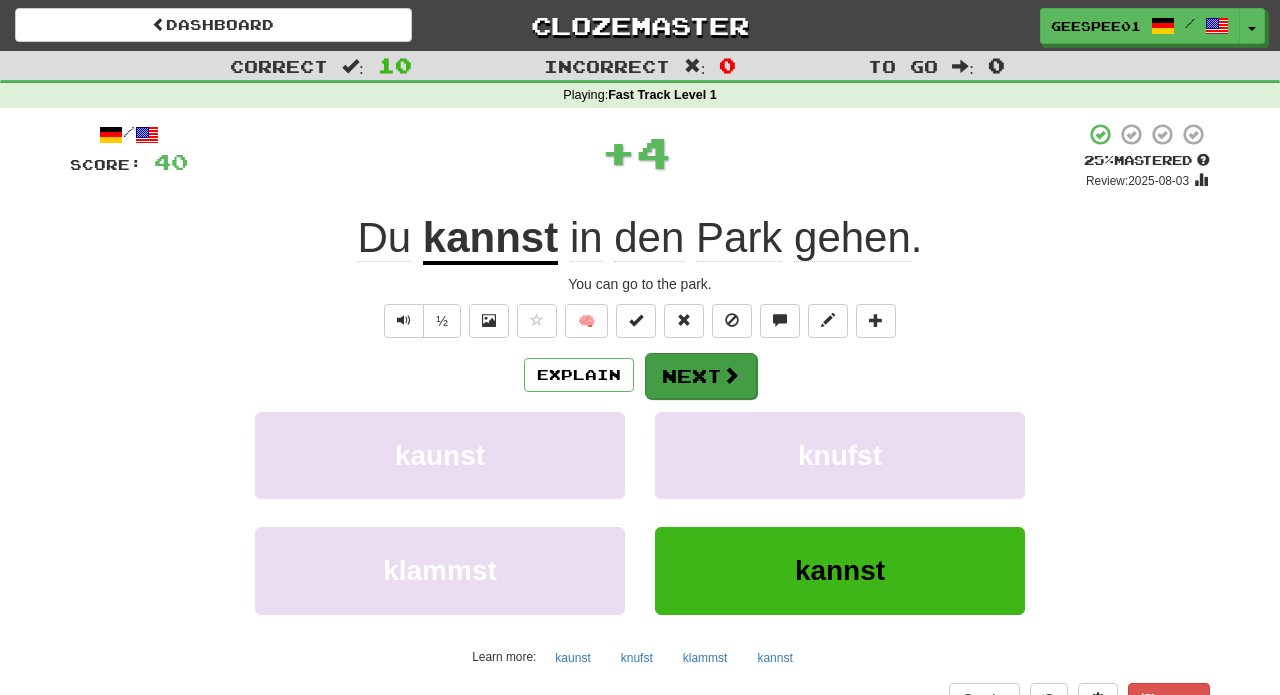 click on "Next" at bounding box center (701, 376) 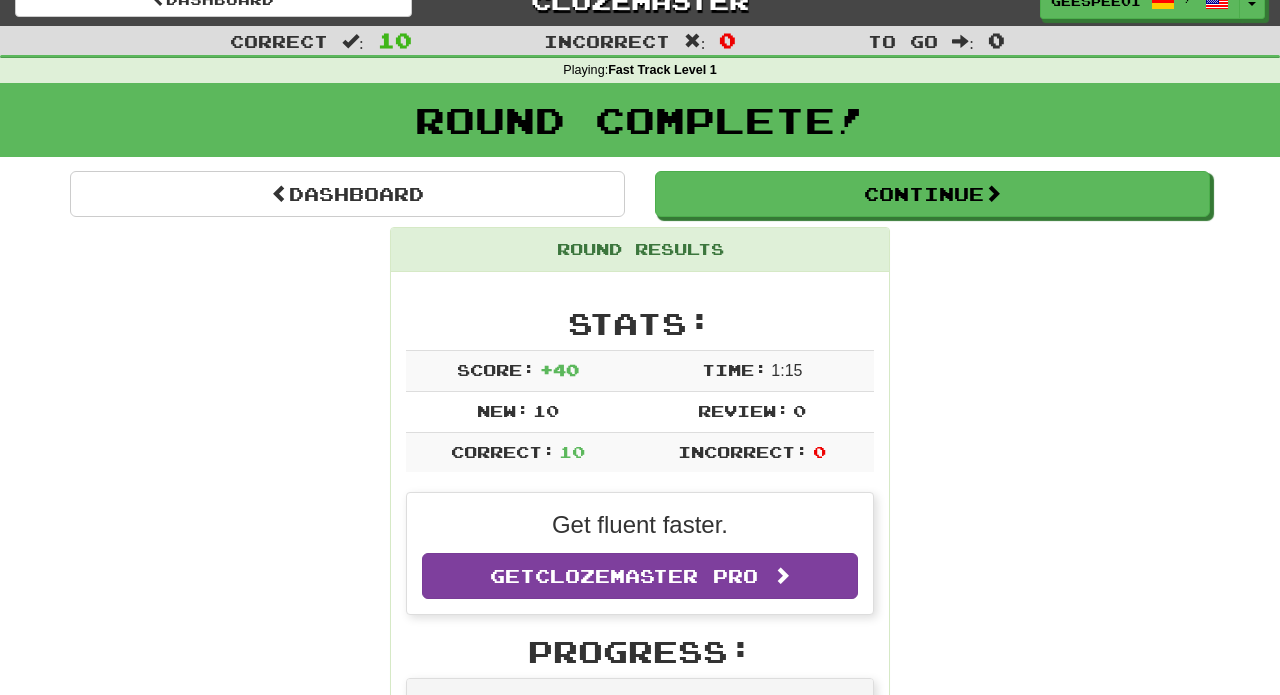 scroll, scrollTop: 18, scrollLeft: 0, axis: vertical 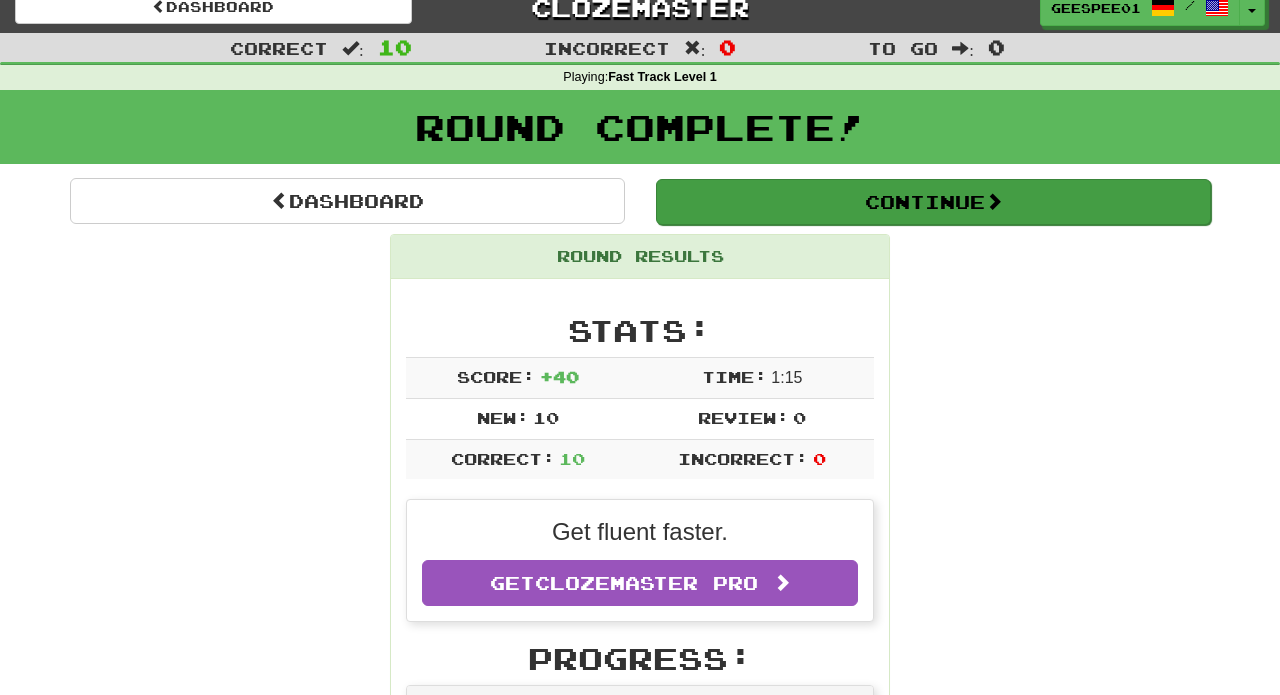 click on "Continue" at bounding box center [933, 202] 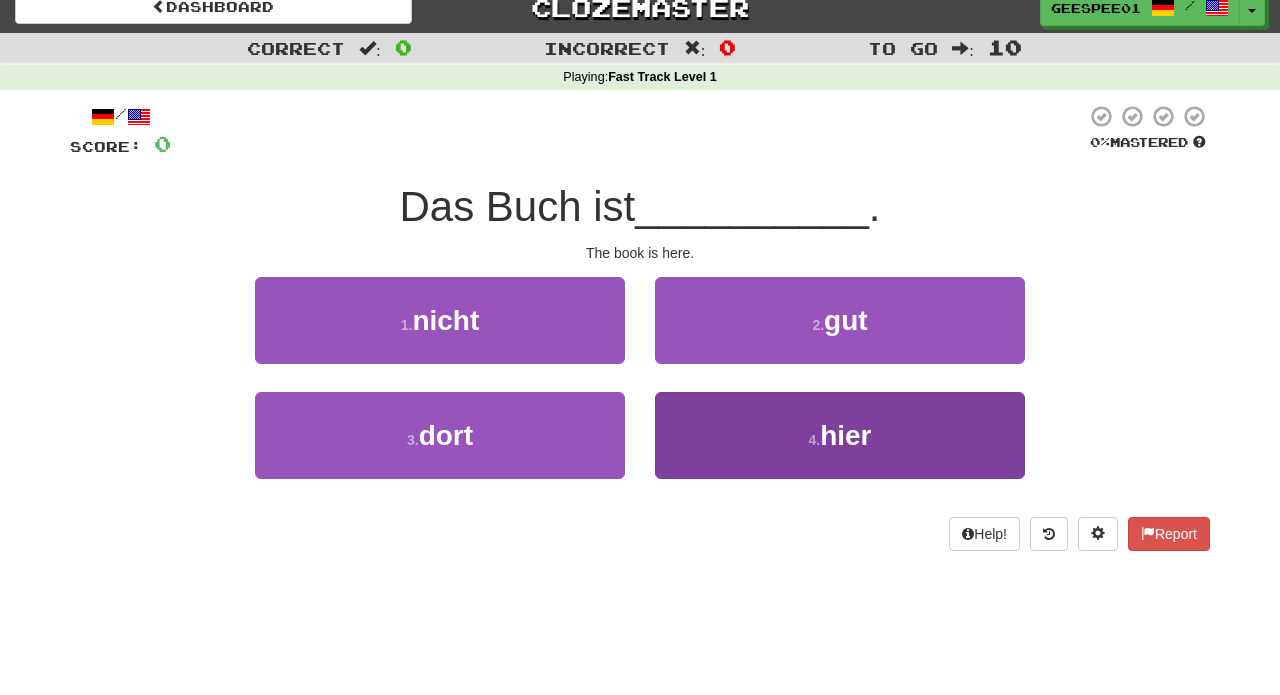 click on "hier" at bounding box center [845, 435] 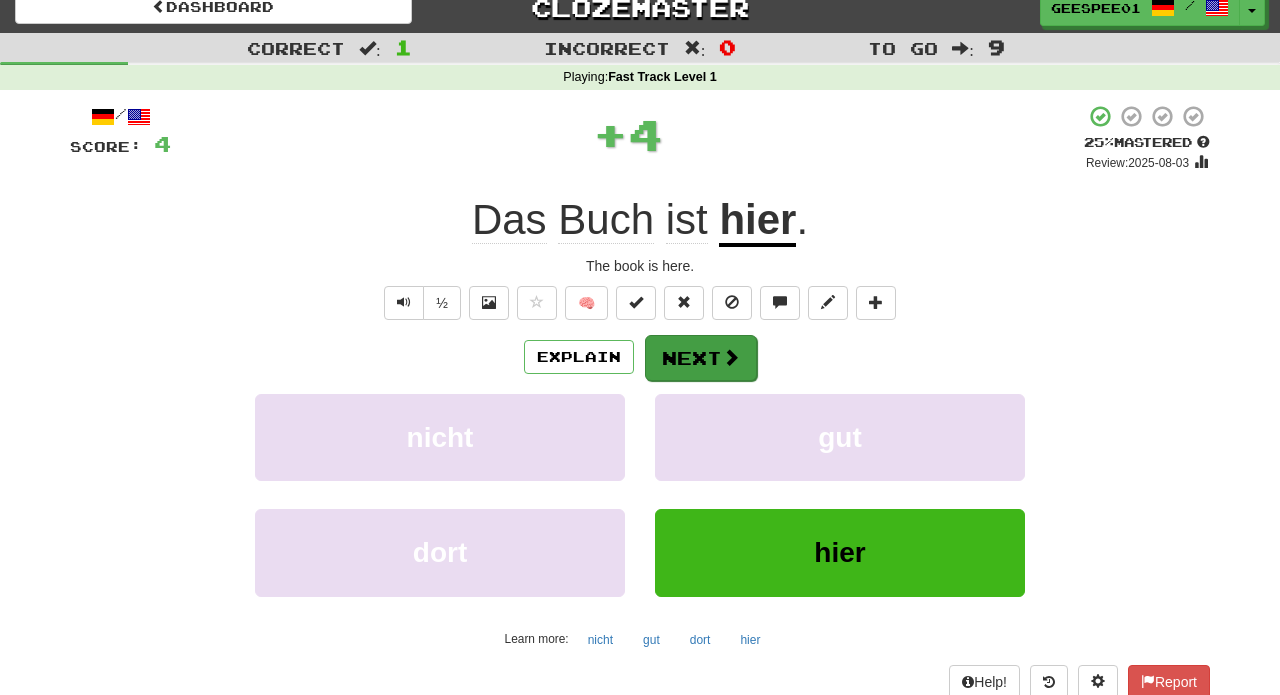 click on "Next" at bounding box center [701, 358] 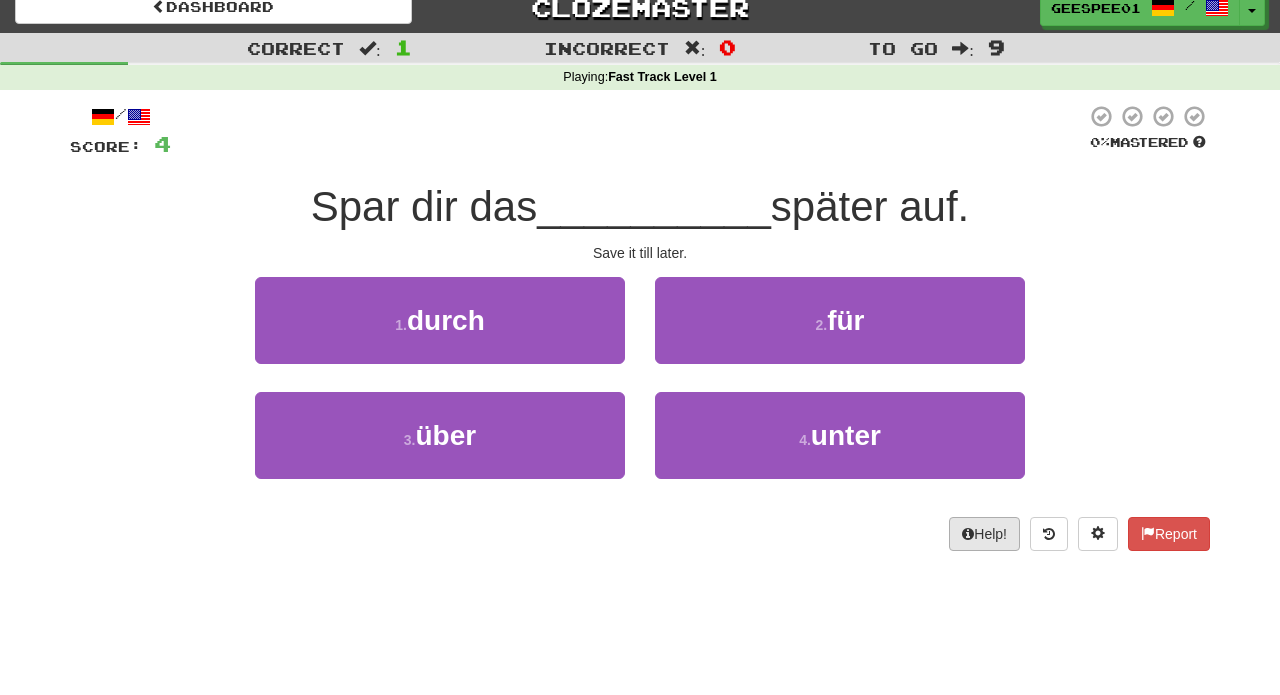 click on "Help!" at bounding box center [984, 534] 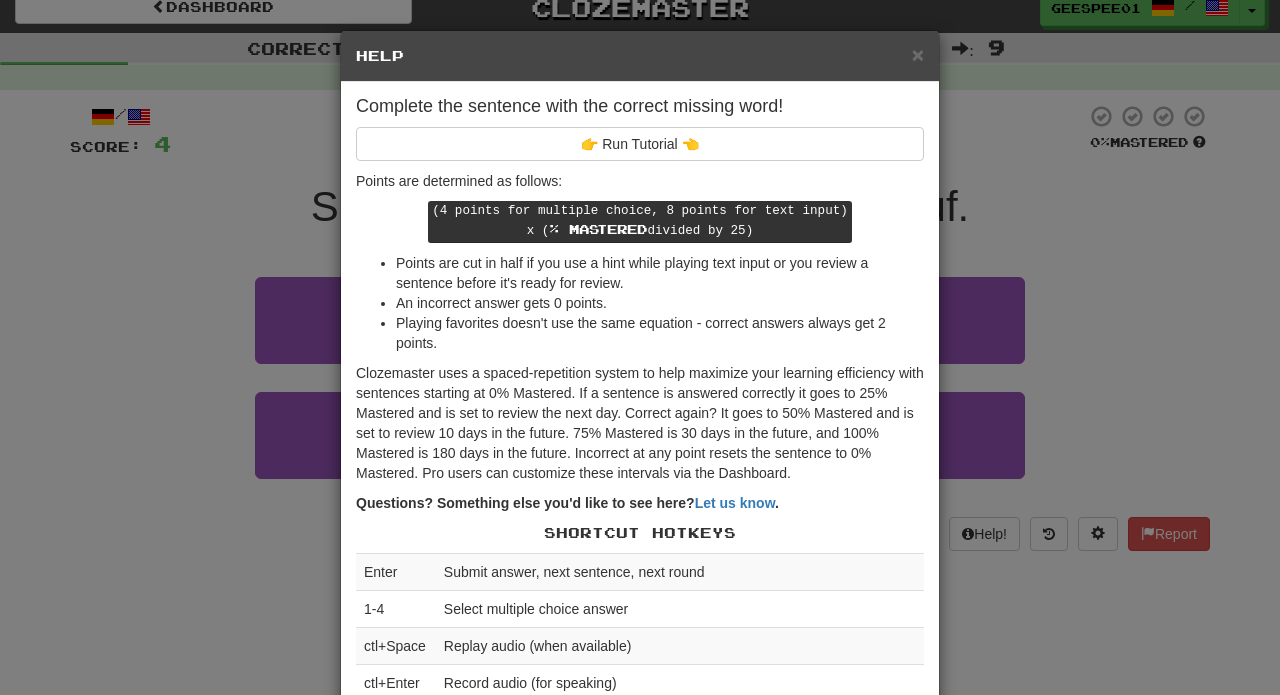 scroll, scrollTop: 0, scrollLeft: 0, axis: both 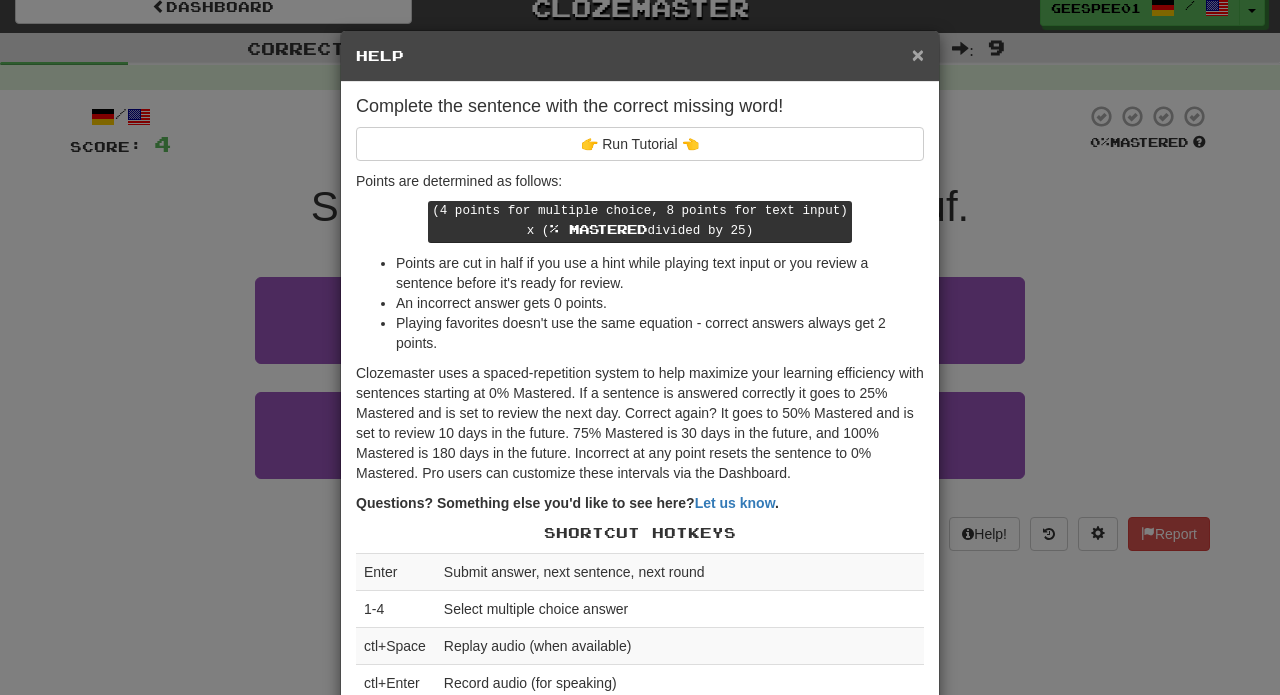 click on "×" at bounding box center (918, 54) 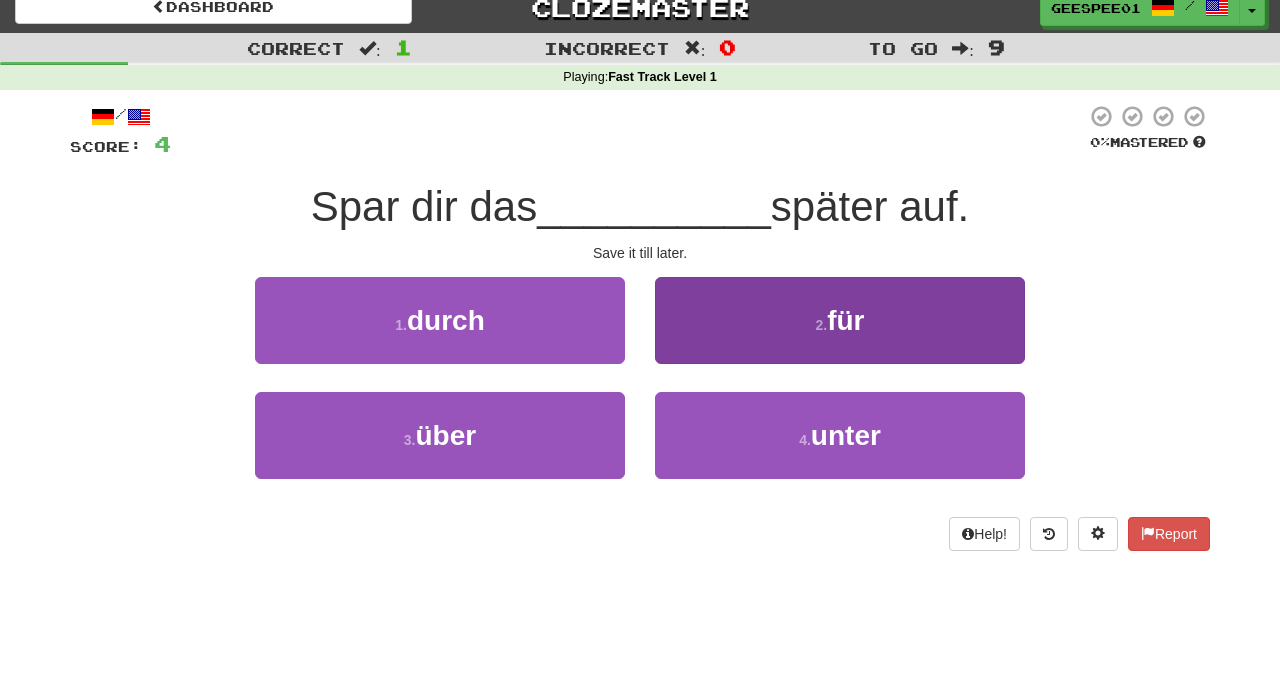click on "2 .  für" at bounding box center (840, 320) 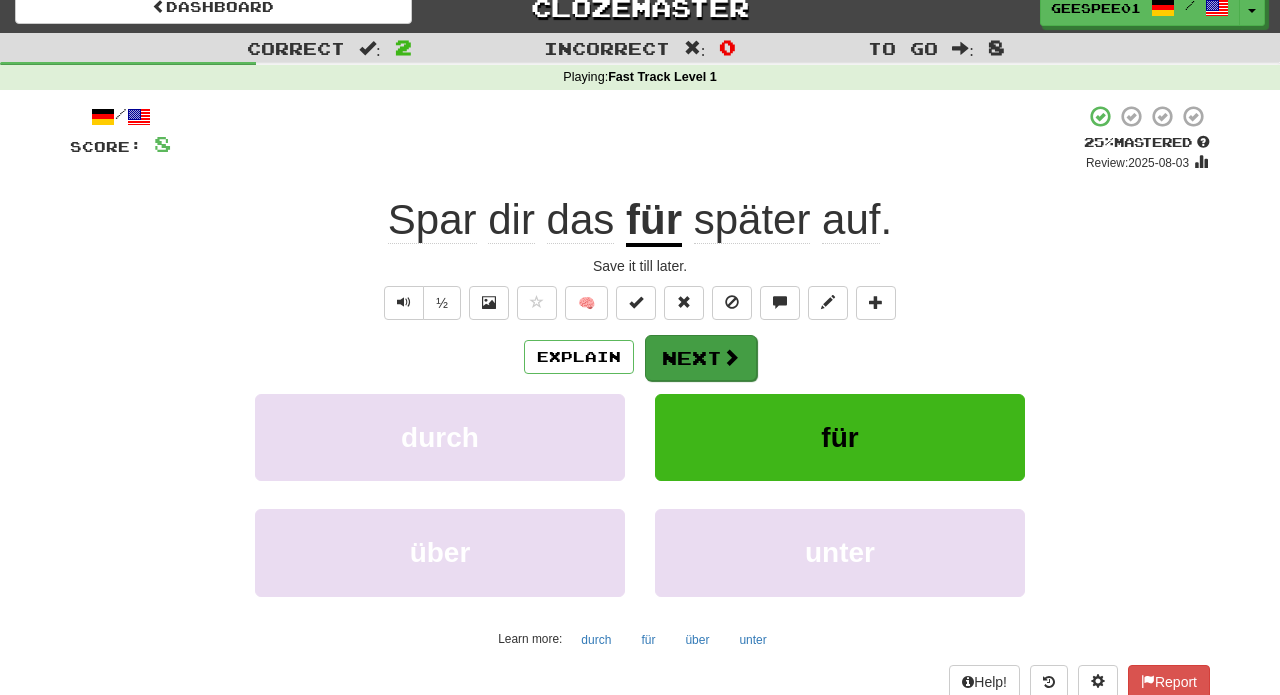 click on "Next" at bounding box center (701, 358) 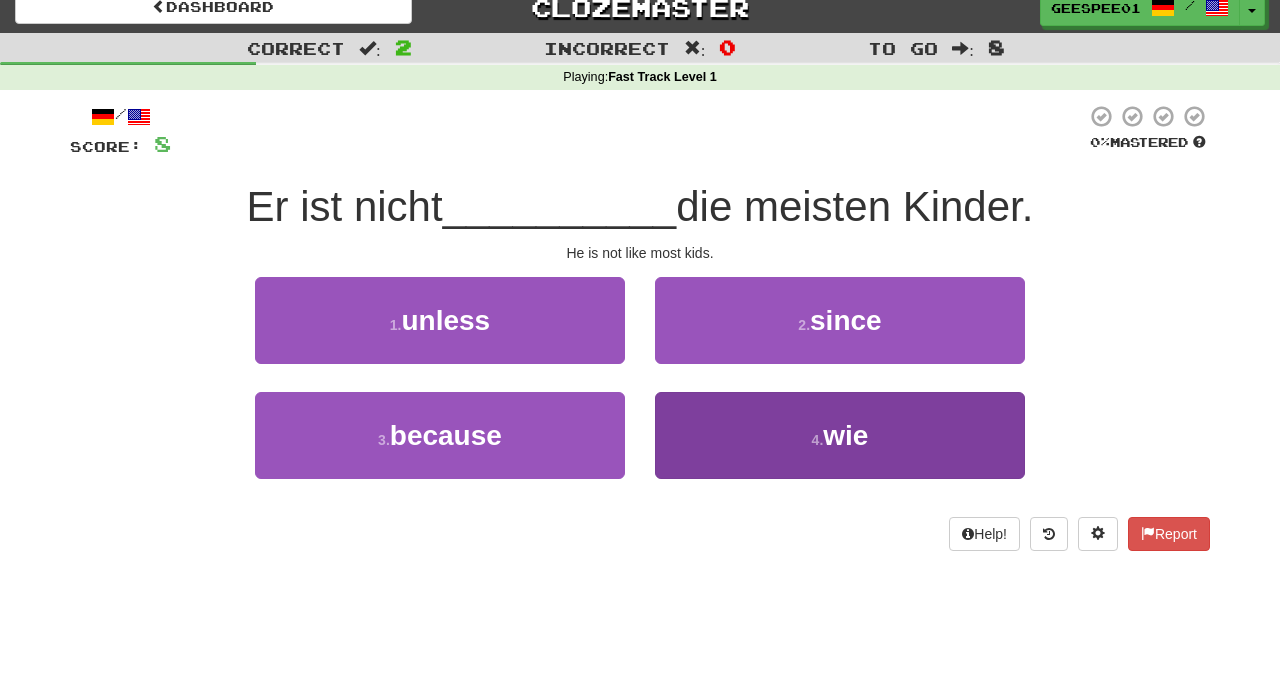 click on "4 .  wie" at bounding box center [840, 435] 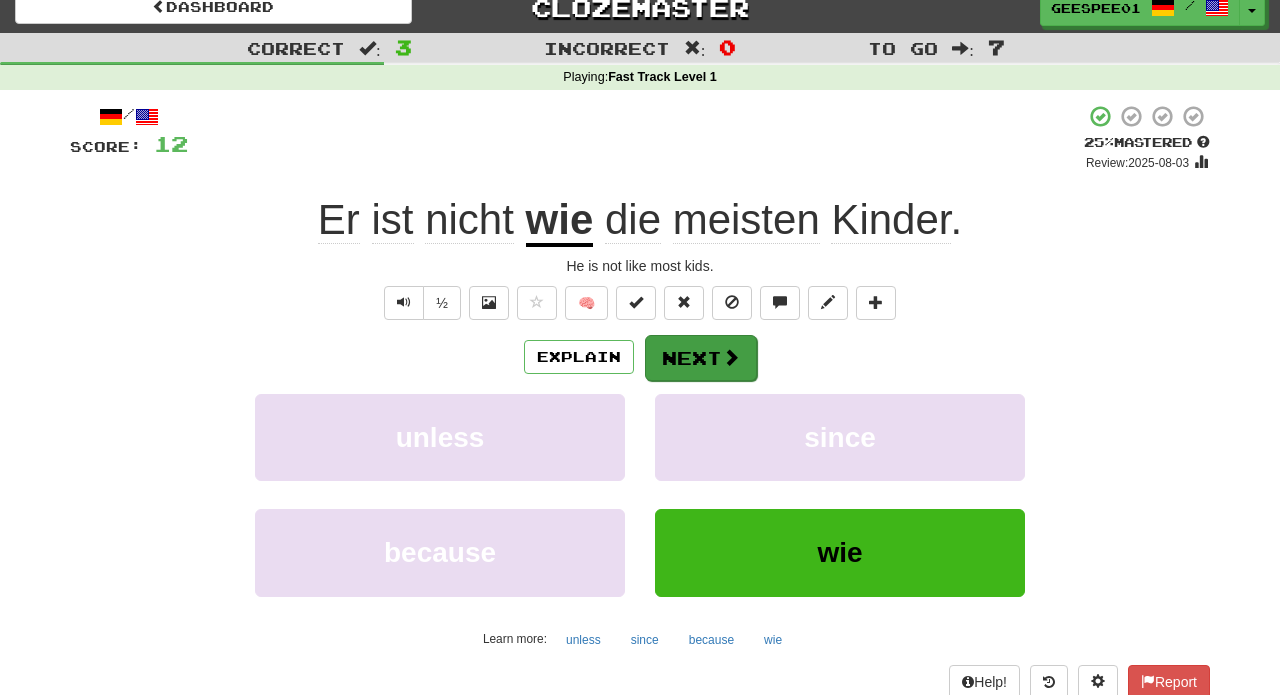 click on "Next" at bounding box center [701, 358] 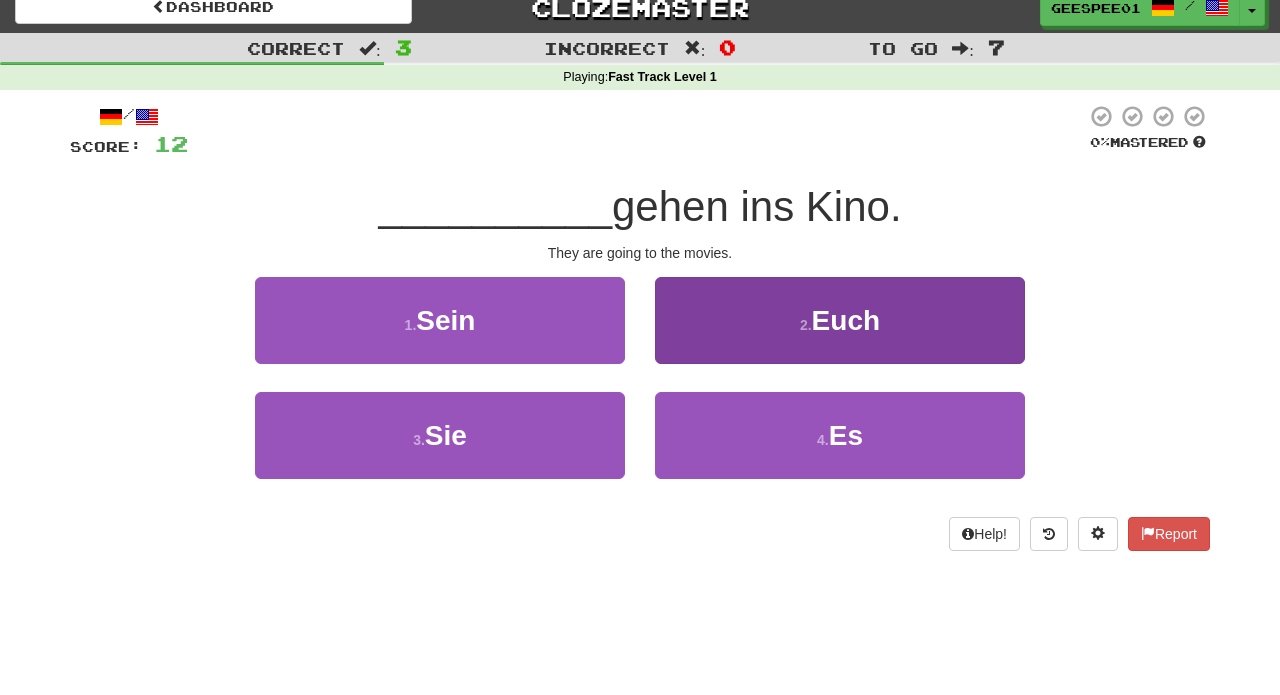 click on "Euch" at bounding box center [846, 320] 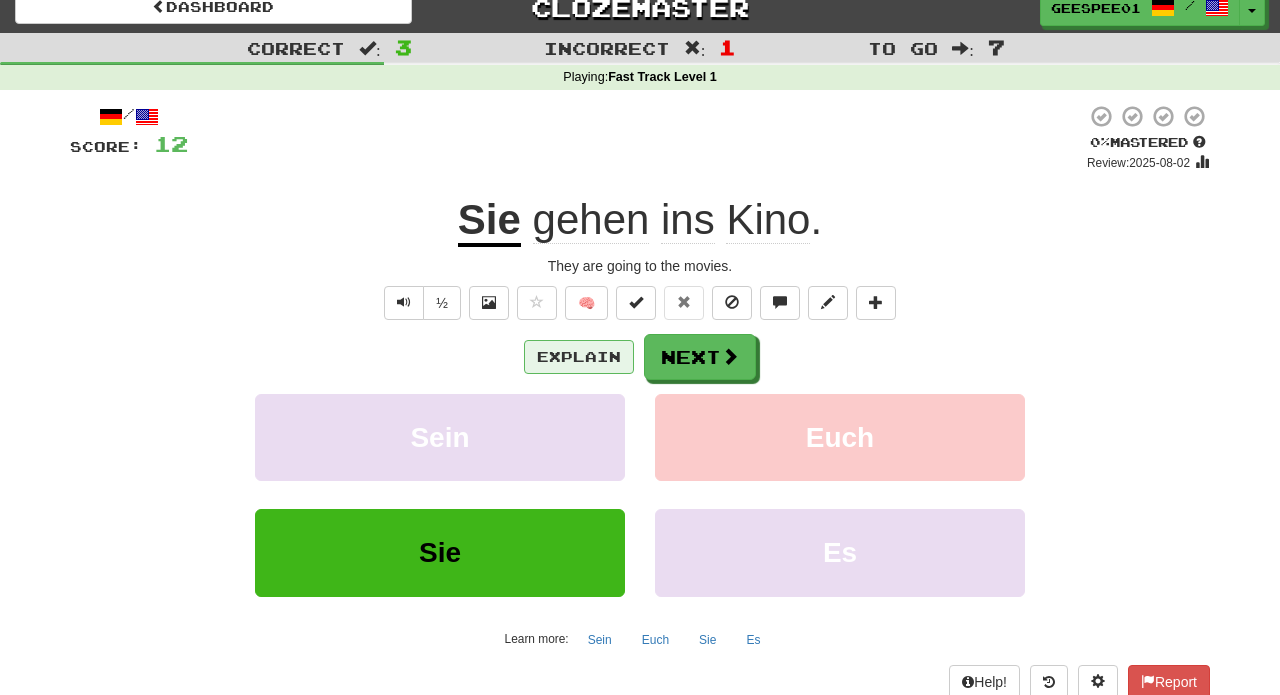click on "Explain" at bounding box center [579, 357] 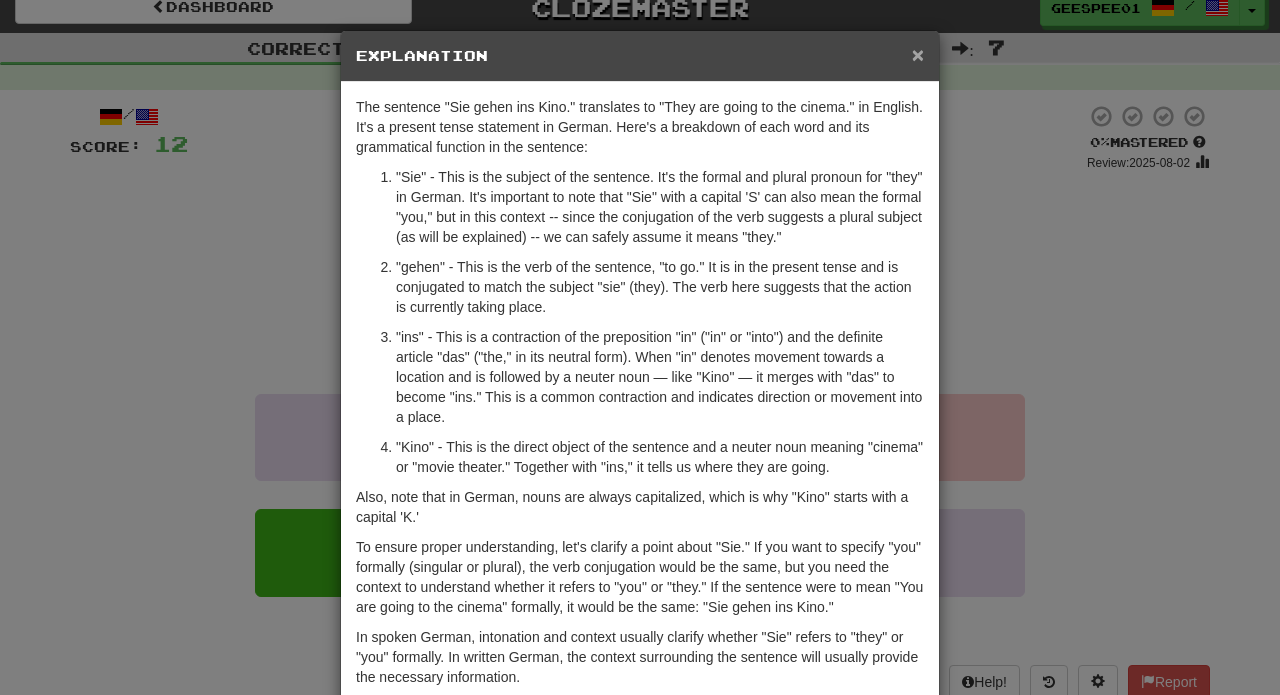 click on "×" at bounding box center (918, 54) 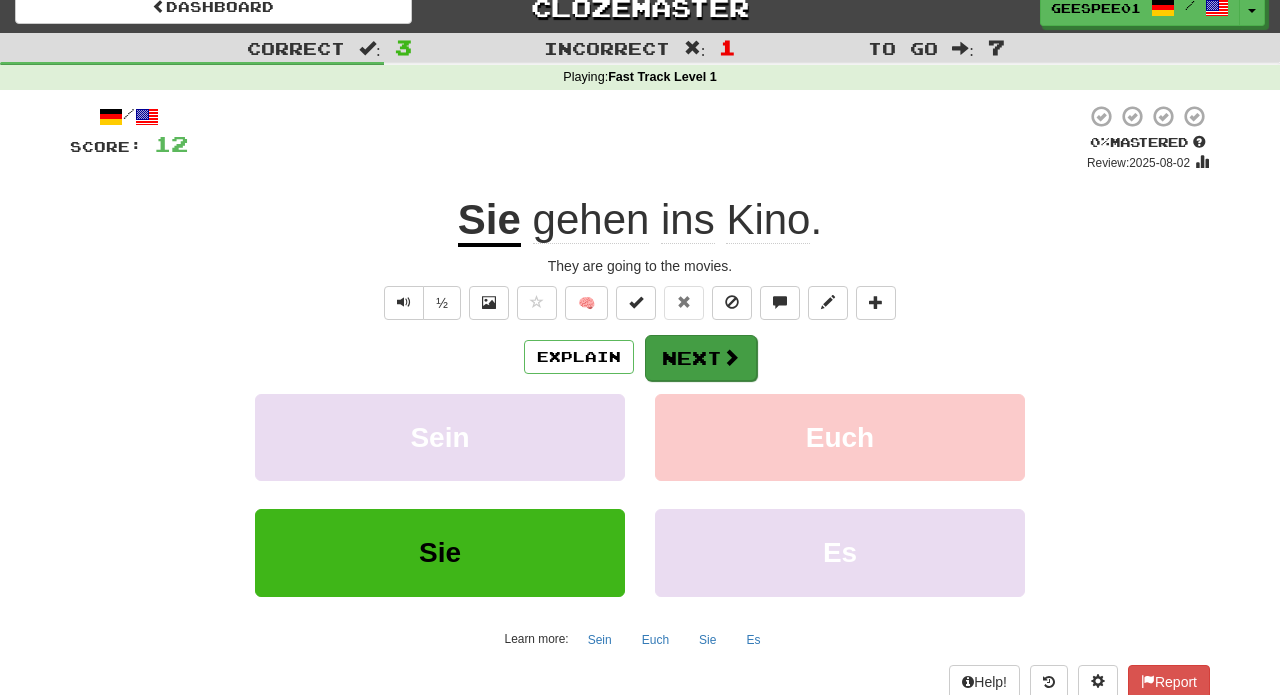 click on "Next" at bounding box center (701, 358) 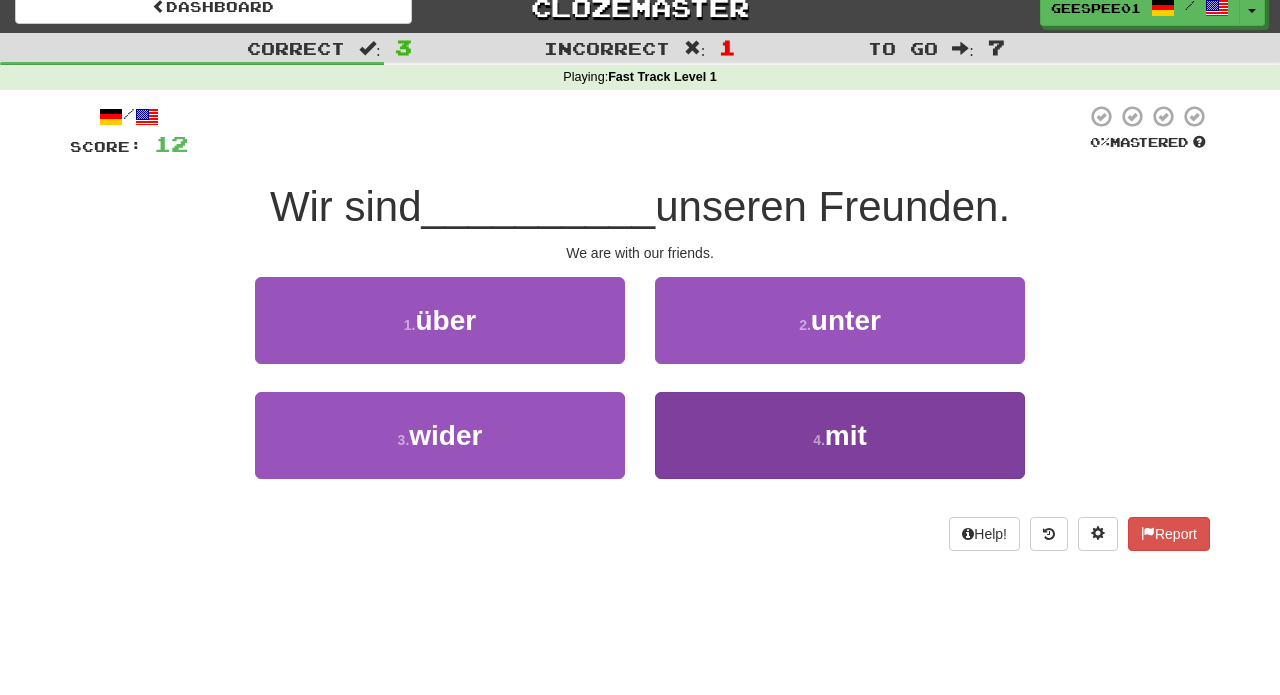 click on "mit" at bounding box center (846, 435) 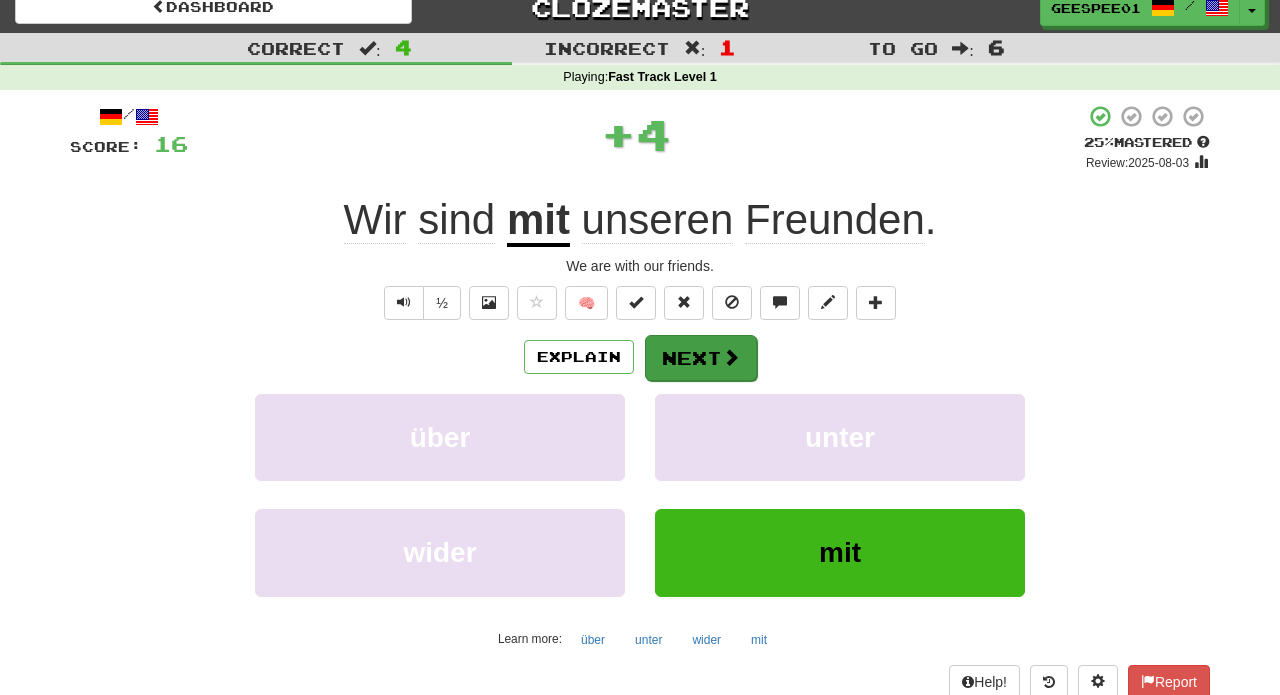 click on "Next" at bounding box center [701, 358] 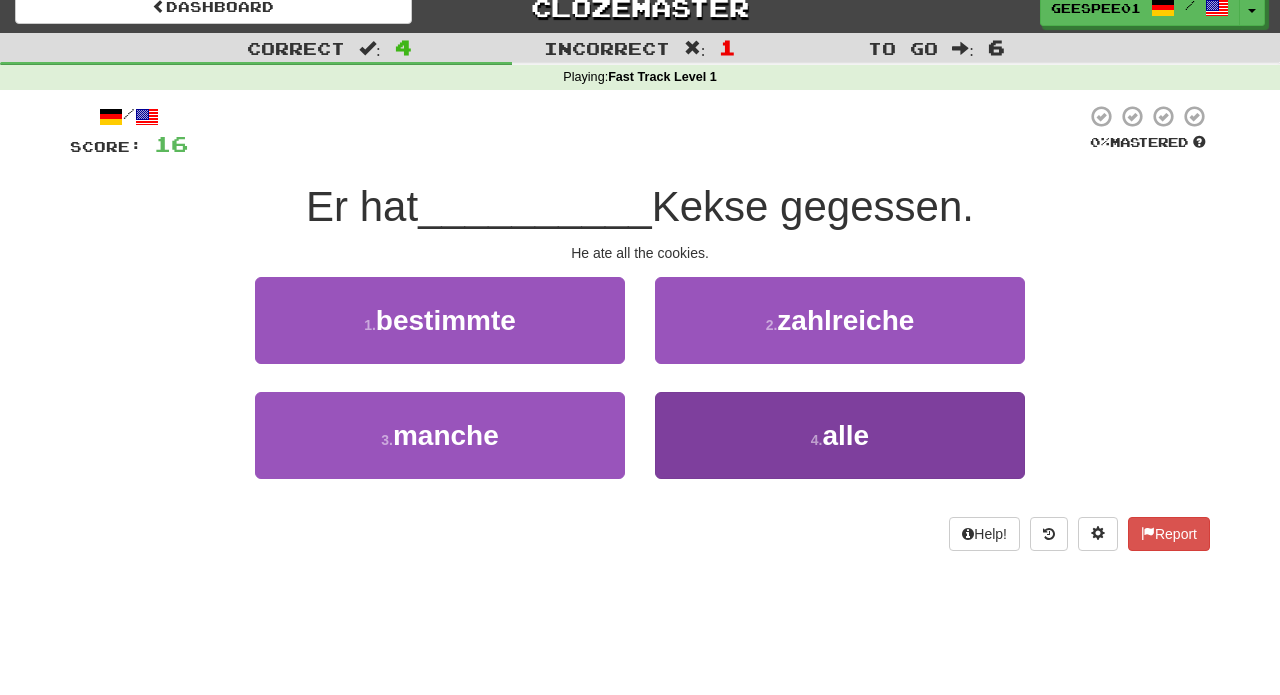 click on "4 .  alle" at bounding box center (840, 435) 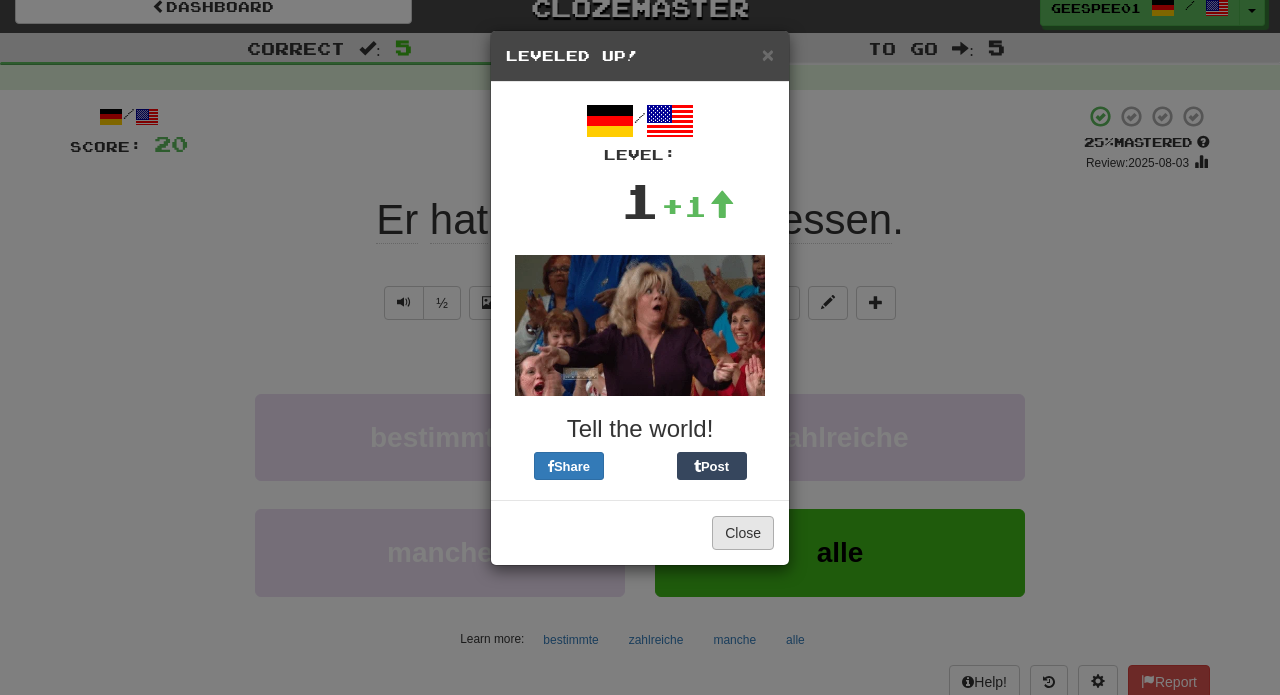 click on "Close" at bounding box center [743, 533] 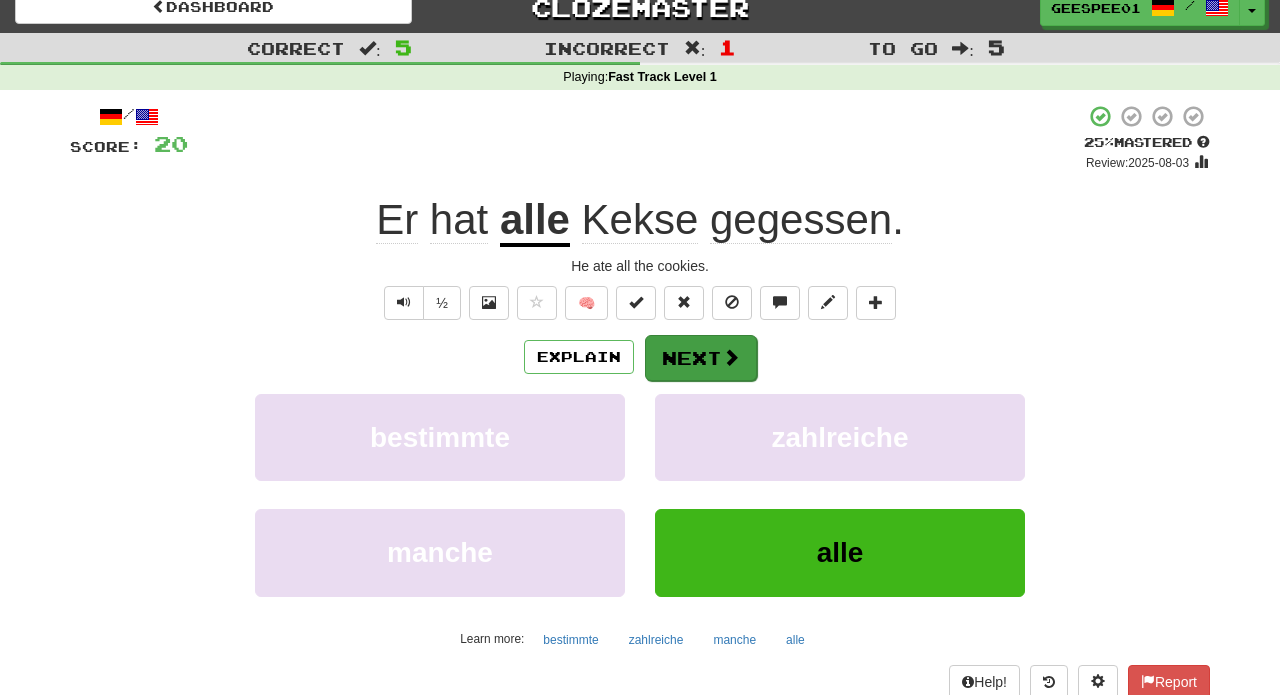 click on "Next" at bounding box center [701, 358] 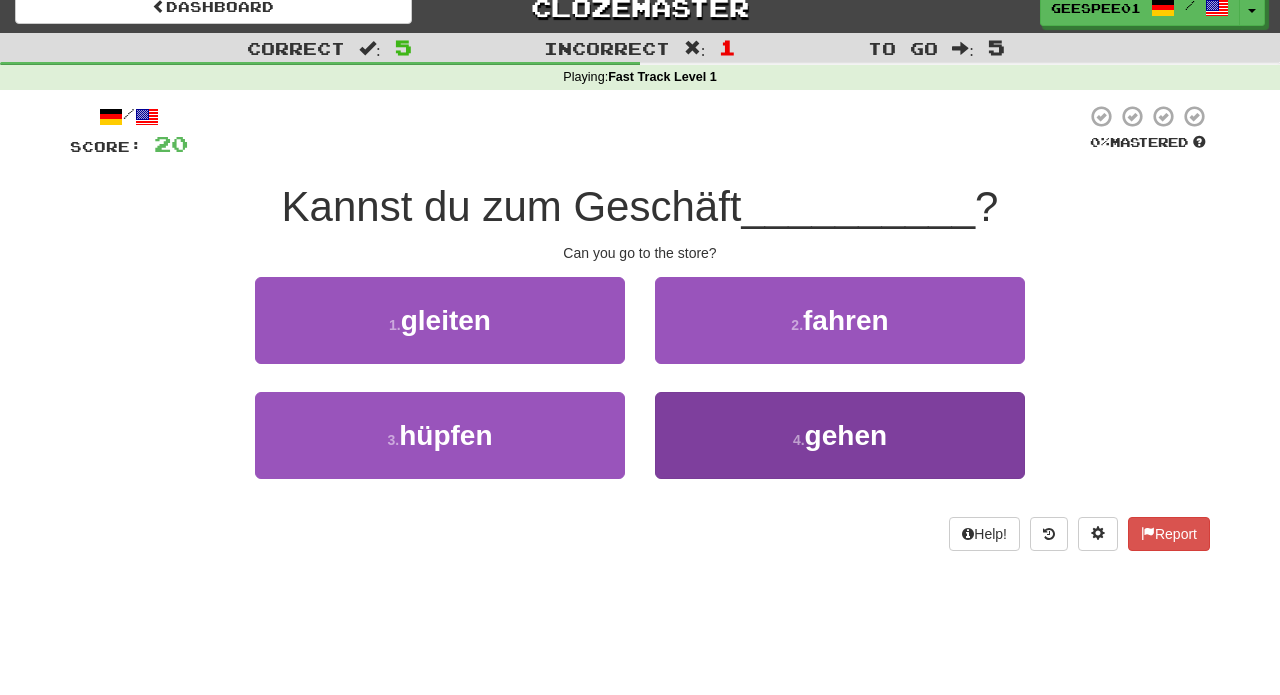 click on "4 .  gehen" at bounding box center (840, 435) 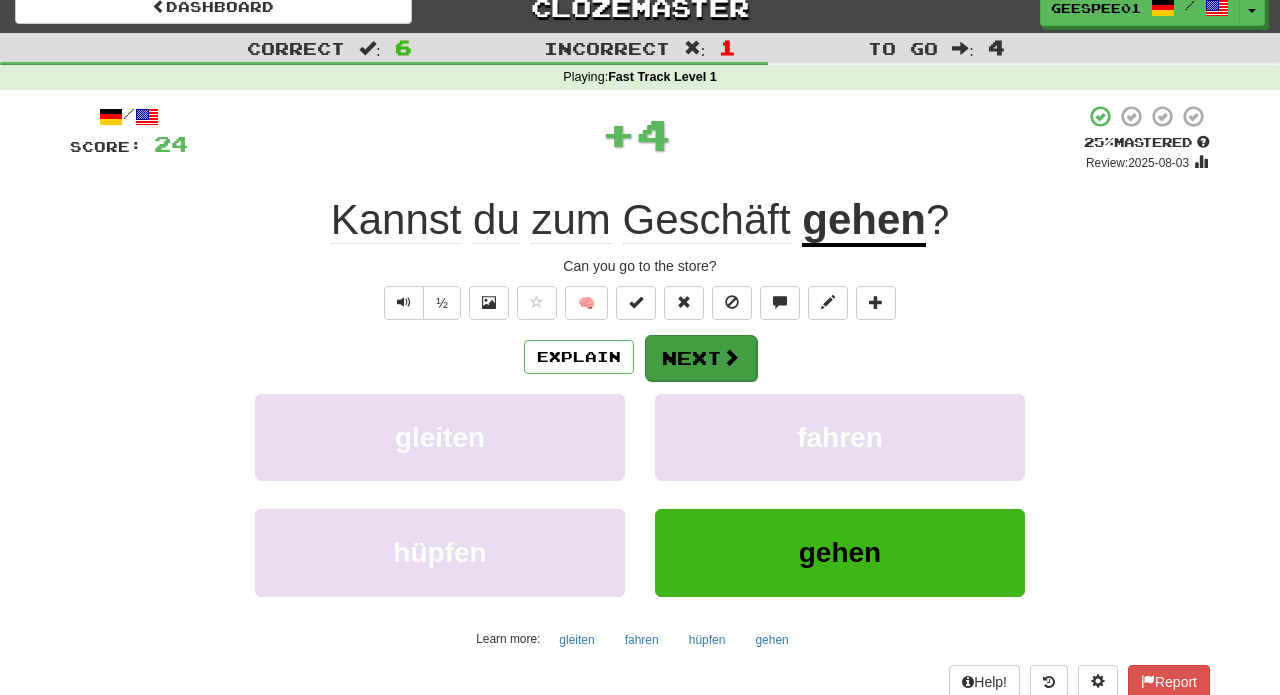 click on "Next" at bounding box center (701, 358) 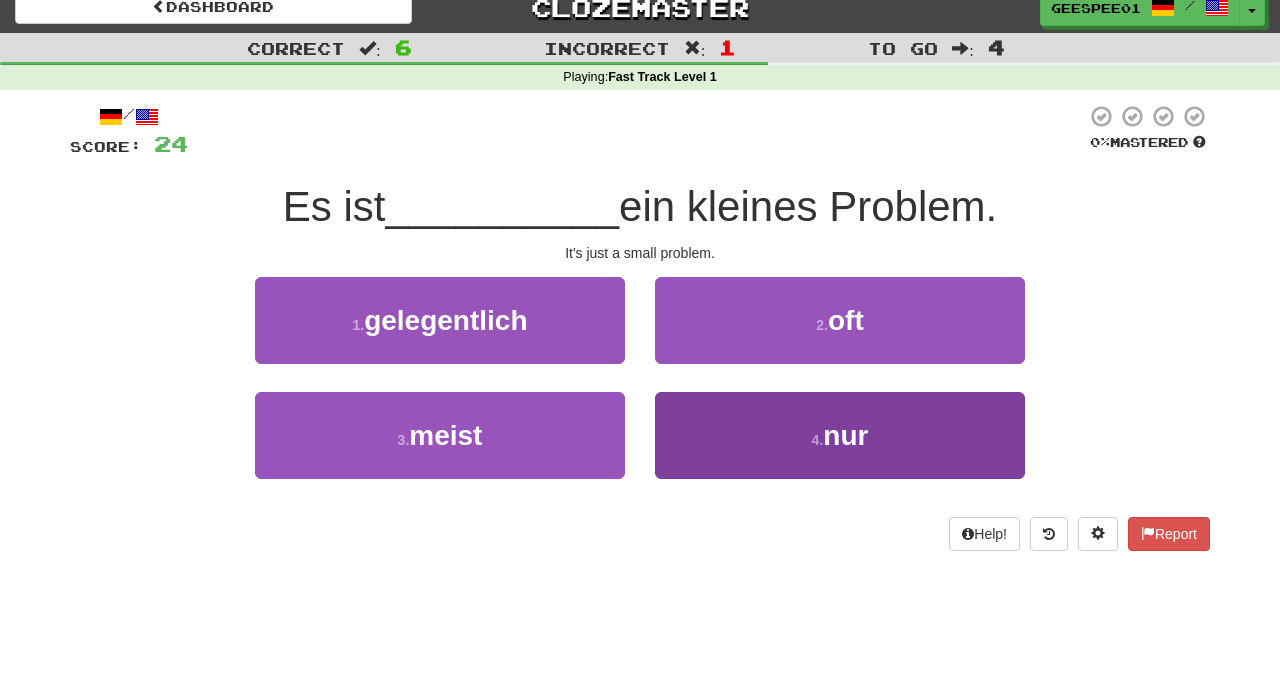 click on "4 ." at bounding box center (818, 440) 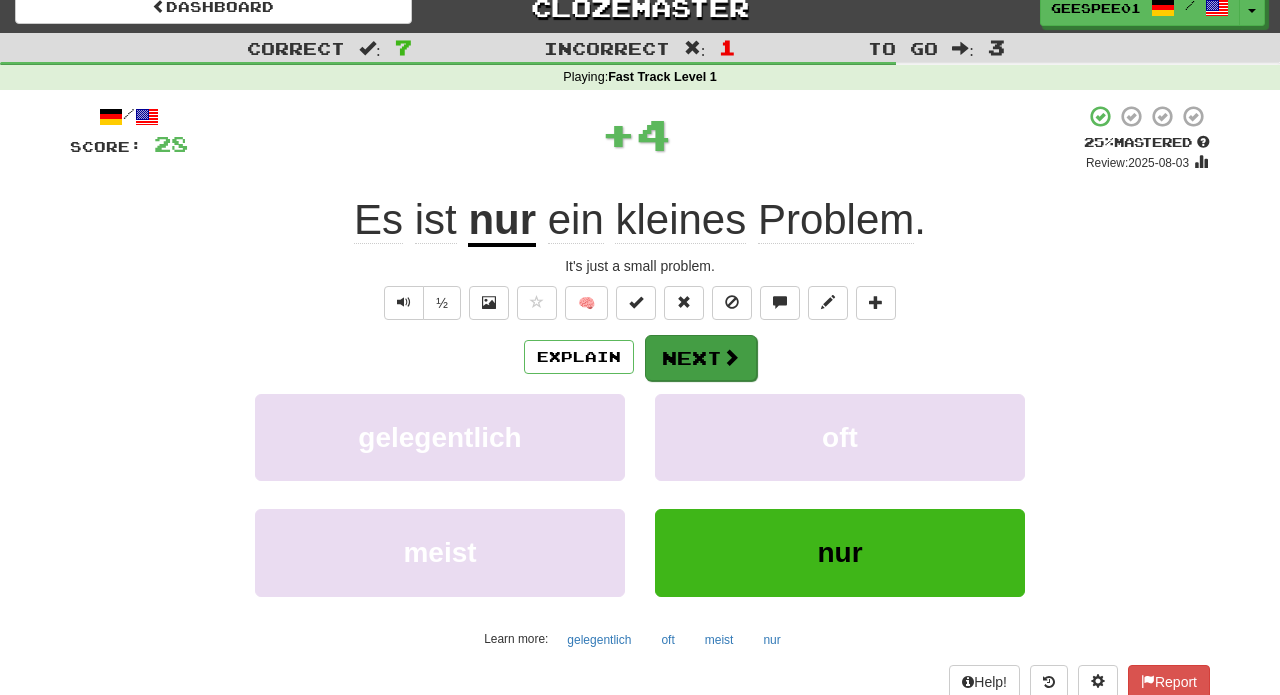 click on "Next" at bounding box center (701, 358) 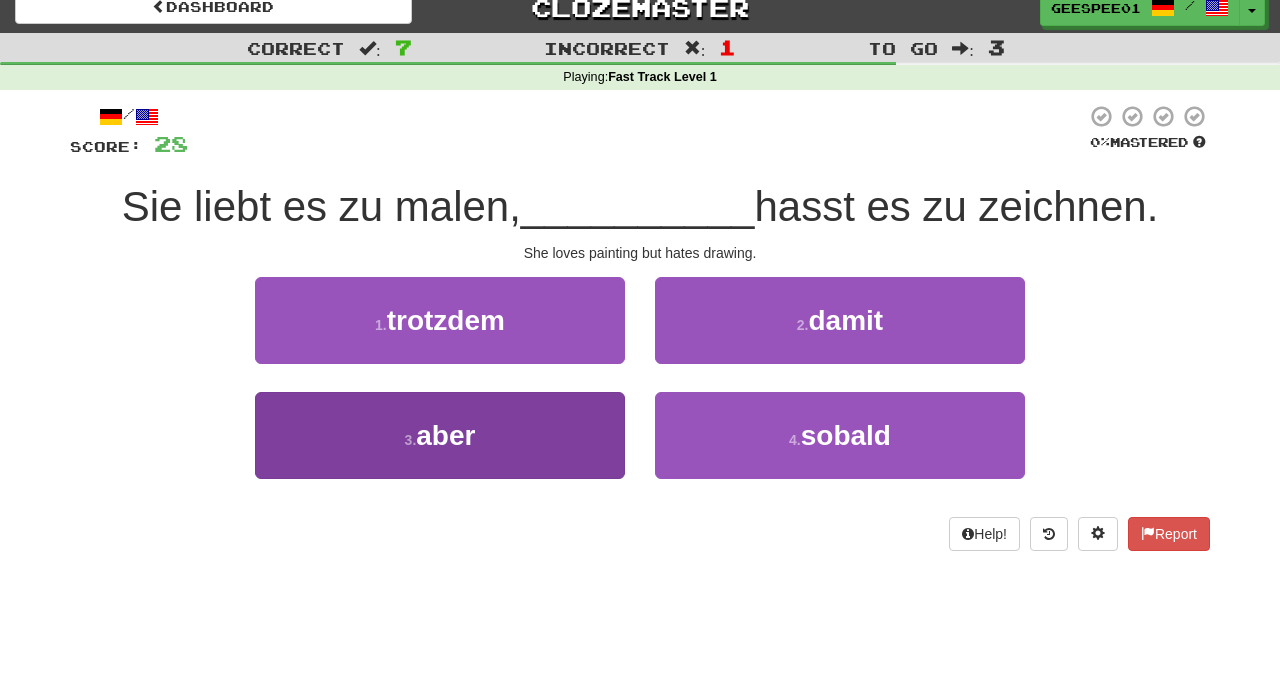 click on "3 .  aber" at bounding box center (440, 435) 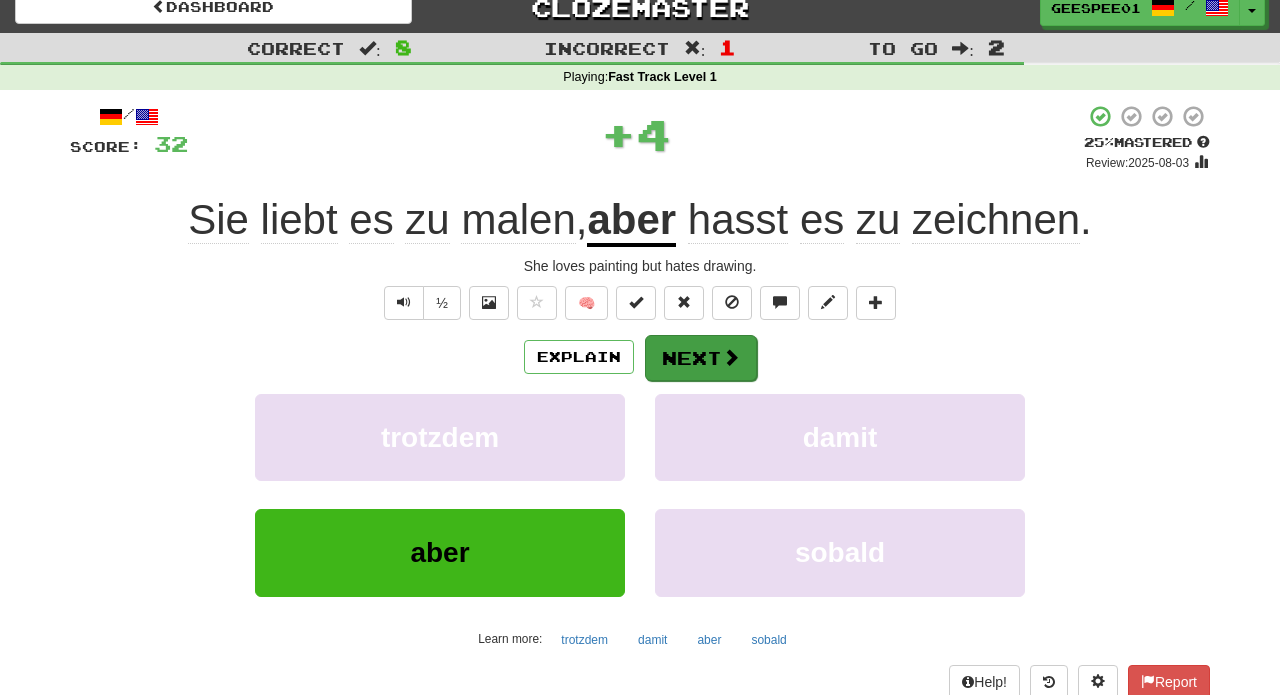 click on "Next" at bounding box center (701, 358) 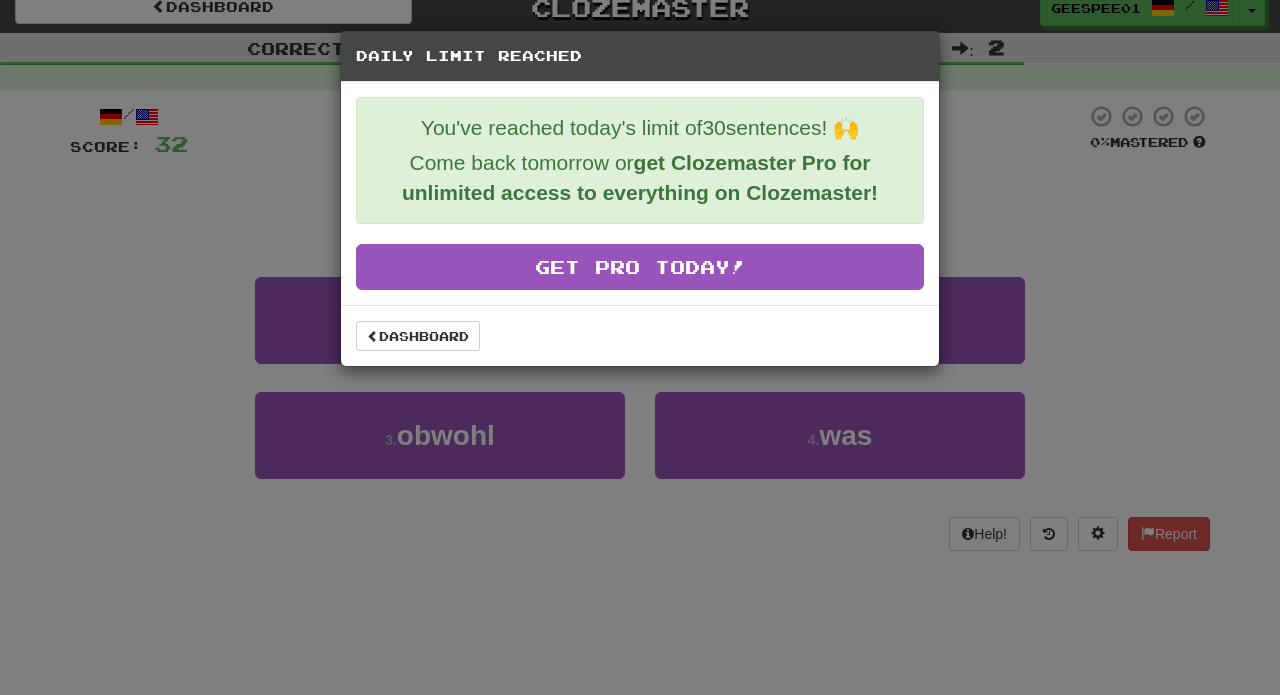 click on "Daily Limit Reached You've reached today's limit of  30  sentences! 🙌  Come back tomorrow or  get Clozemaster Pro for unlimited access to everything on Clozemaster! Get Pro Today! Dashboard" at bounding box center [640, 347] 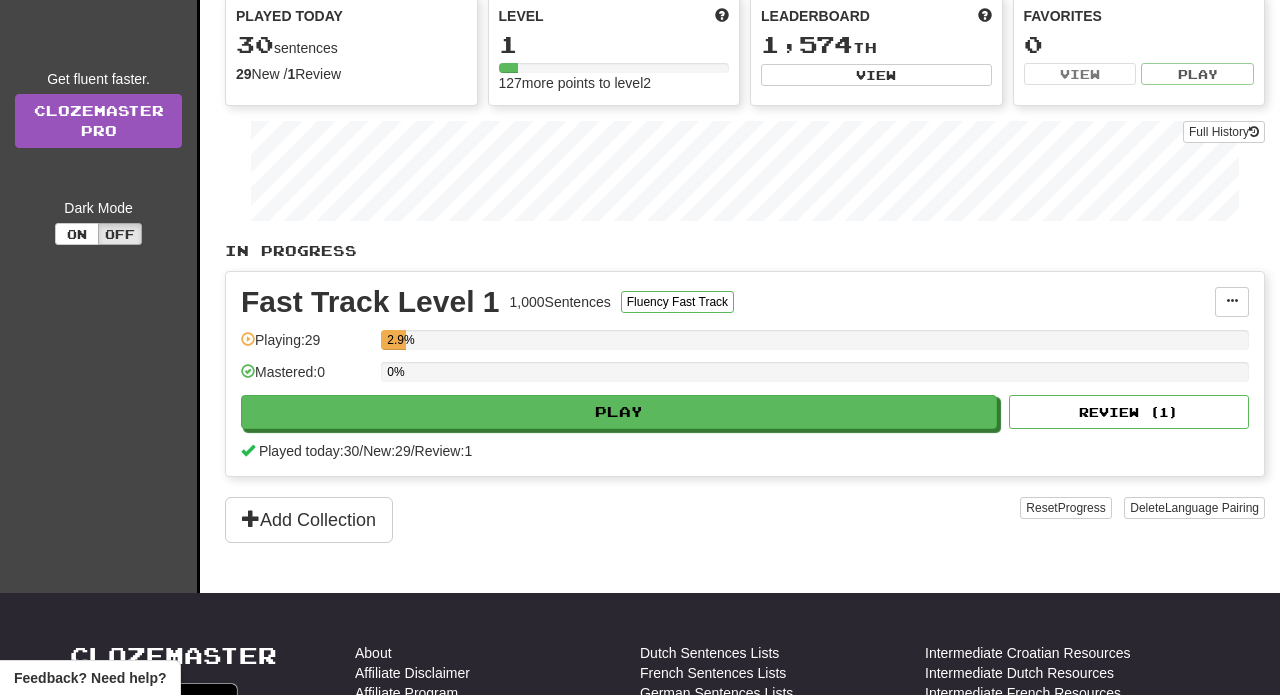 scroll, scrollTop: 218, scrollLeft: 0, axis: vertical 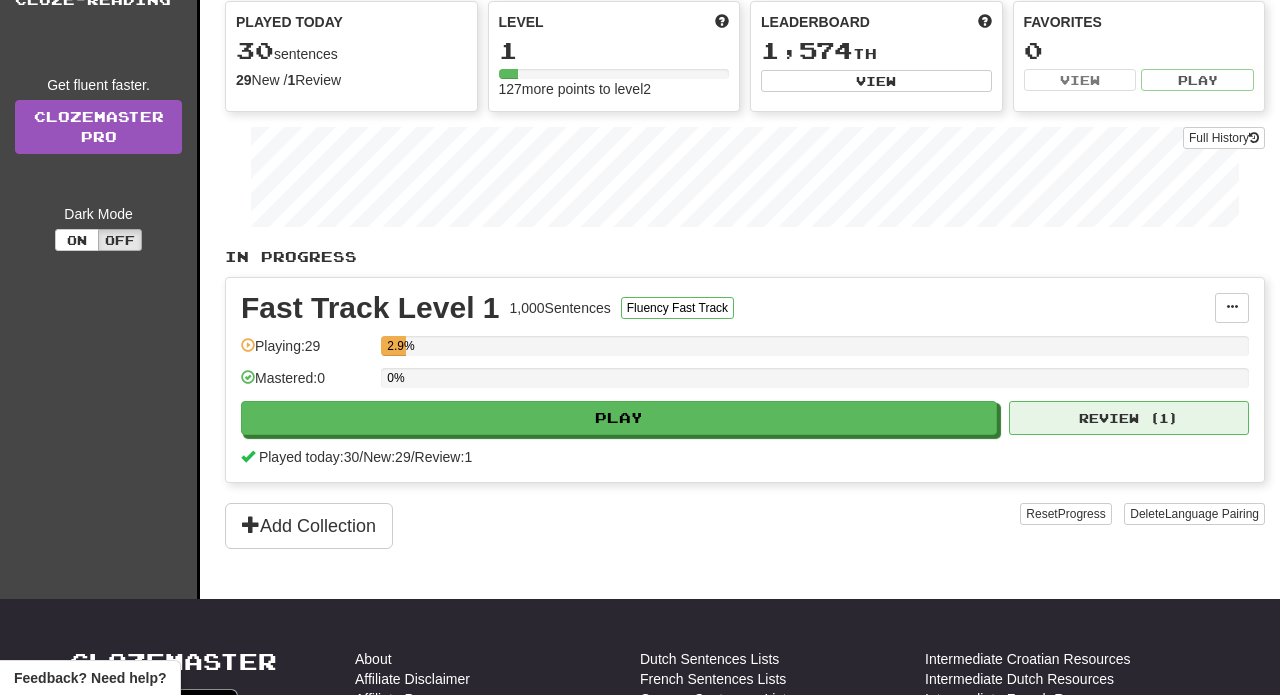 click on "Review ( 1 )" at bounding box center [1129, 418] 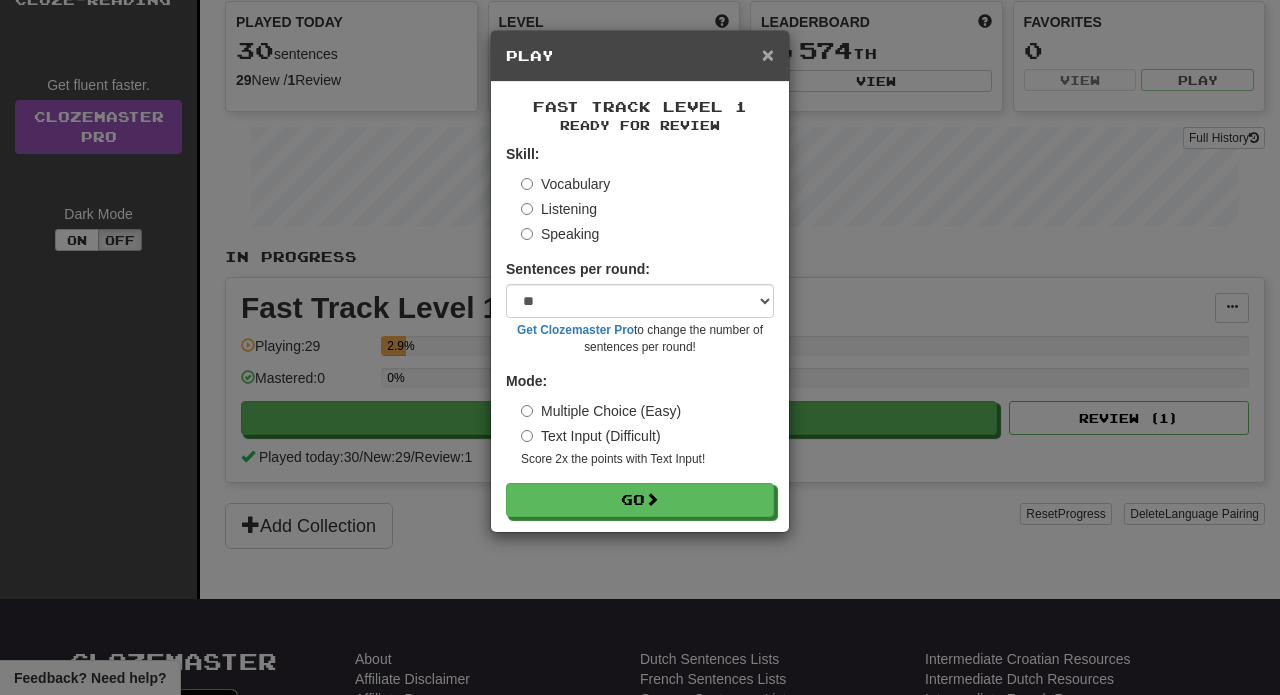 click on "×" at bounding box center (768, 54) 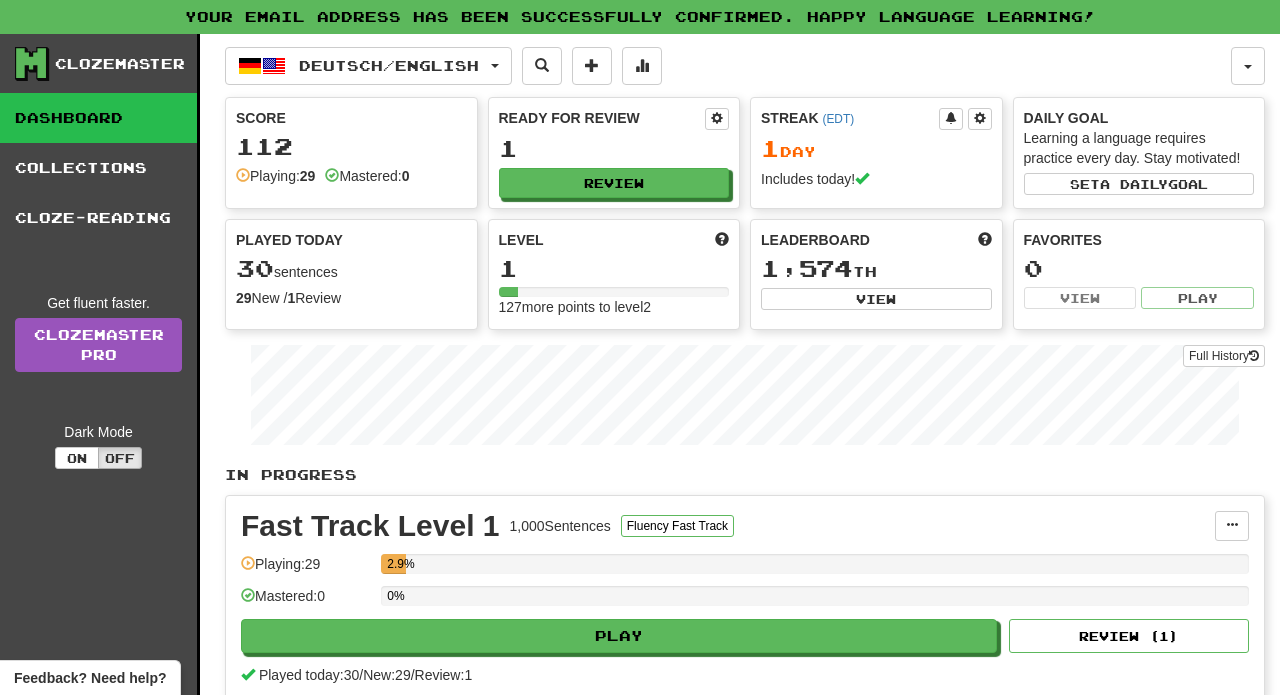 scroll, scrollTop: 0, scrollLeft: 0, axis: both 